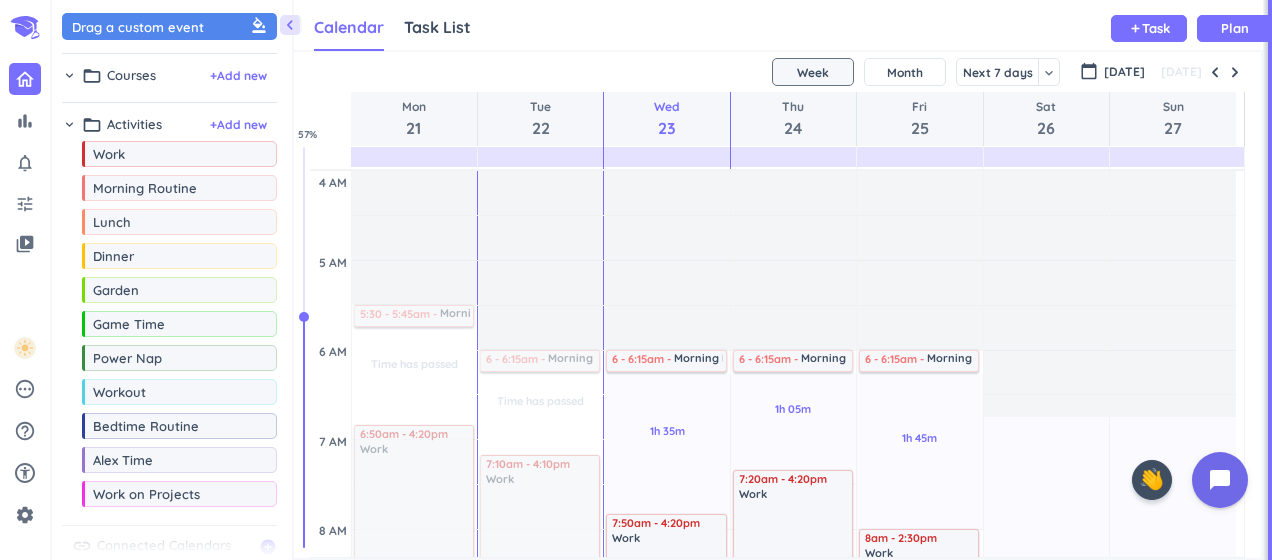 scroll, scrollTop: 0, scrollLeft: 0, axis: both 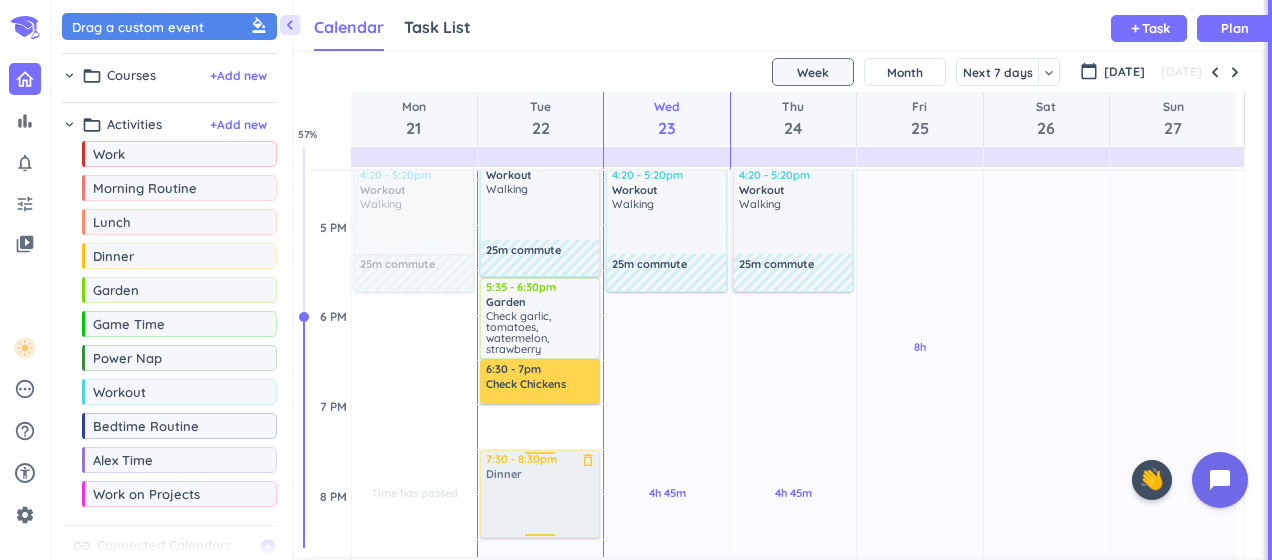 drag, startPoint x: 557, startPoint y: 439, endPoint x: 560, endPoint y: 478, distance: 39.115215 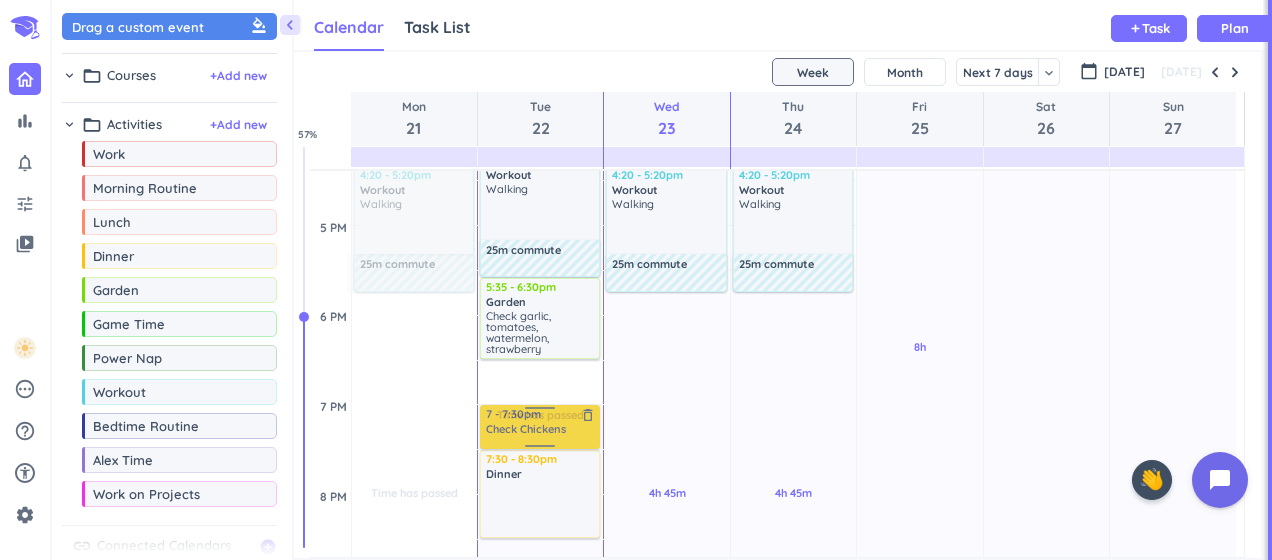 click on "Time has passed Past due Plan Time has passed Past due Plan Time has passed Past due Plan Adjust Awake Time Adjust Awake Time 7:10am - 4:10pm Work delete_outline 10 - 11am Kemin Financial Planning place HQ - [GEOGRAPHIC_DATA] 1 and 2 lock 6 - 6:15am Morning Routine delete_outline 4:10 - 5:10pm Workout delete_outline Walking 25m commute 5:35 - 6:30pm Garden delete_outline Check garlic, tomatoes, watermelon, strawberry 6:30 - 7pm Check Chickens delete_outline 7:30 - 8:30pm Dinner delete_outline 10:30 - 10:45pm Bedtime Routine delete_outline 7 - 7:30pm Check Chickens delete_outline" at bounding box center [540, 136] 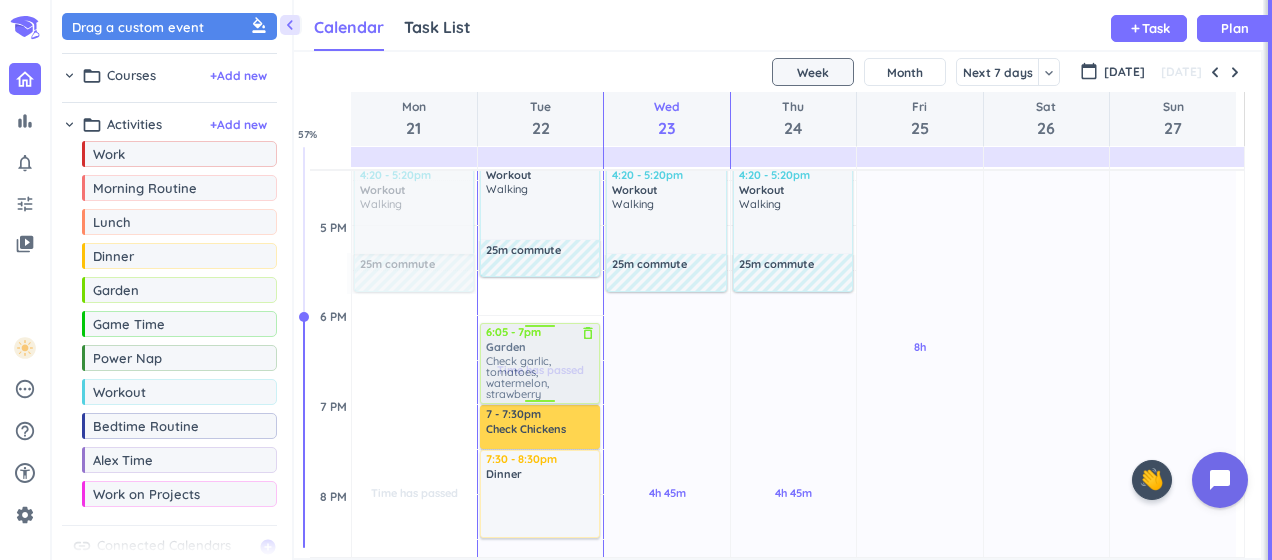 drag, startPoint x: 524, startPoint y: 314, endPoint x: 517, endPoint y: 373, distance: 59.413803 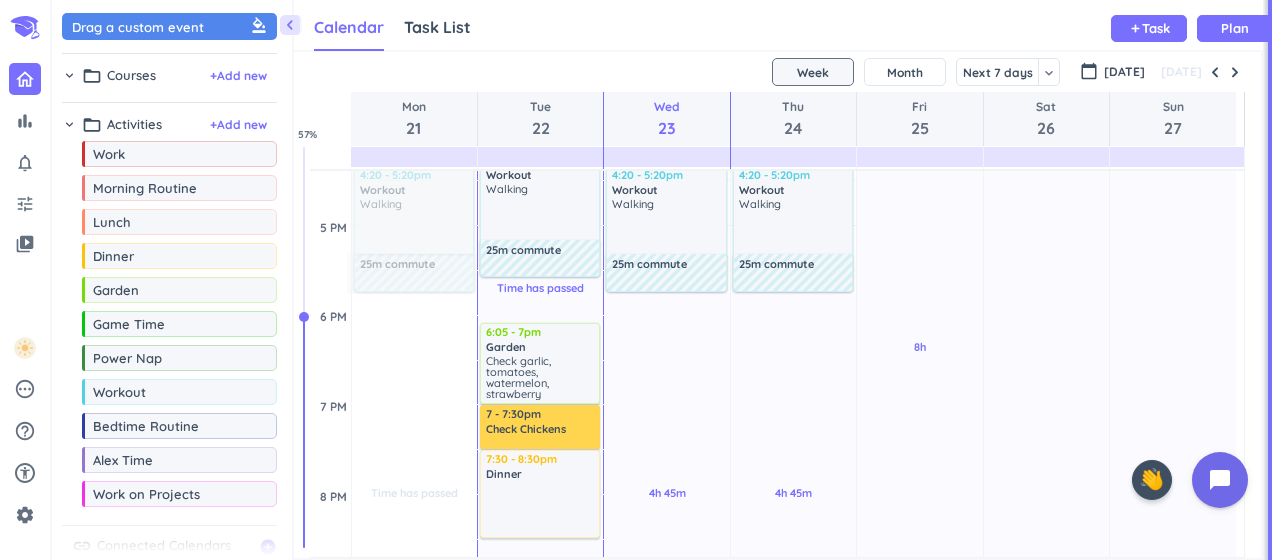 scroll, scrollTop: 1010, scrollLeft: 0, axis: vertical 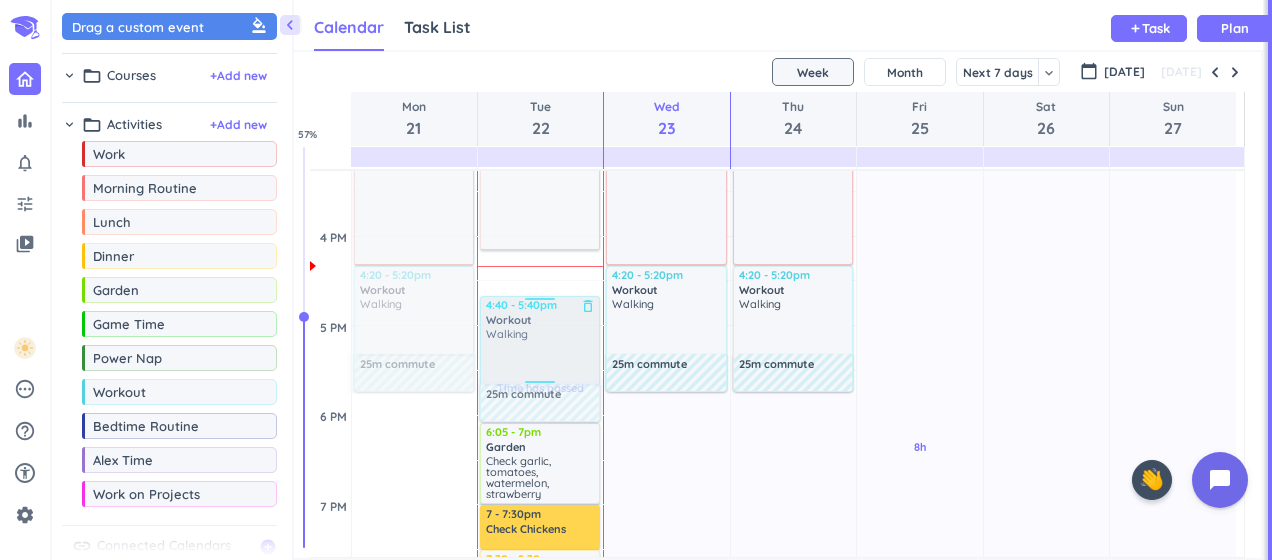 drag, startPoint x: 538, startPoint y: 298, endPoint x: 538, endPoint y: 340, distance: 42 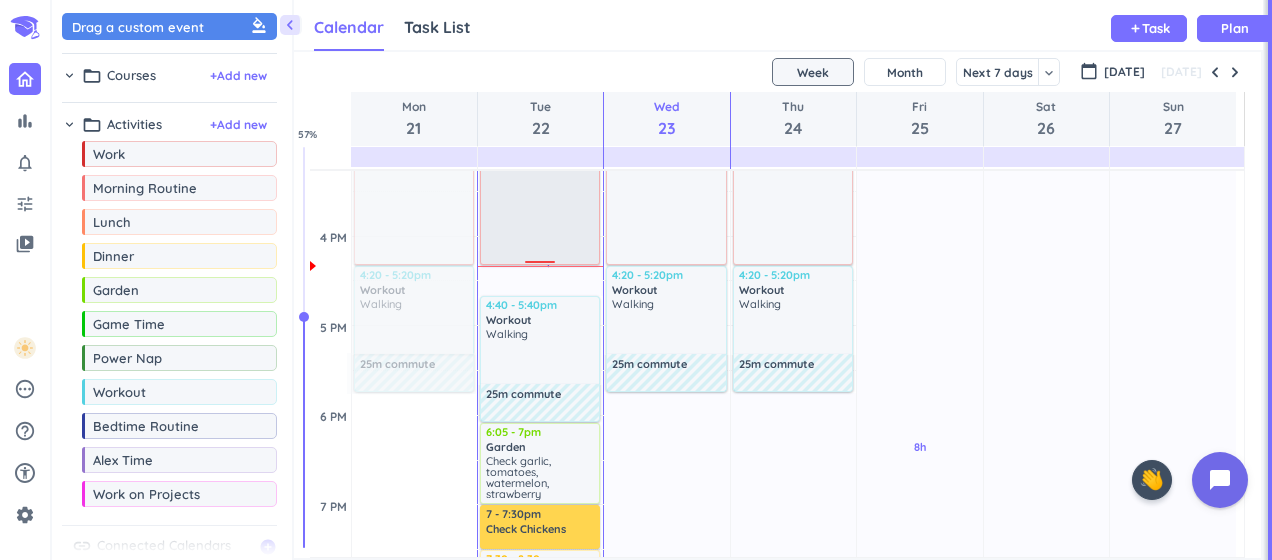 drag, startPoint x: 534, startPoint y: 247, endPoint x: 537, endPoint y: 263, distance: 16.27882 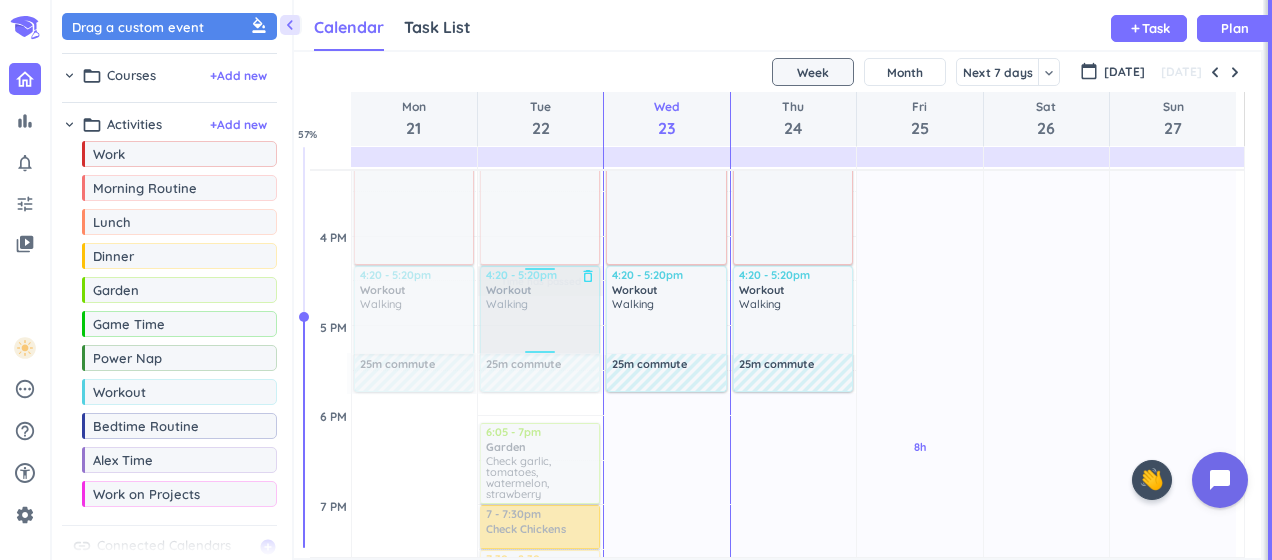 drag, startPoint x: 546, startPoint y: 332, endPoint x: 554, endPoint y: 286, distance: 46.69047 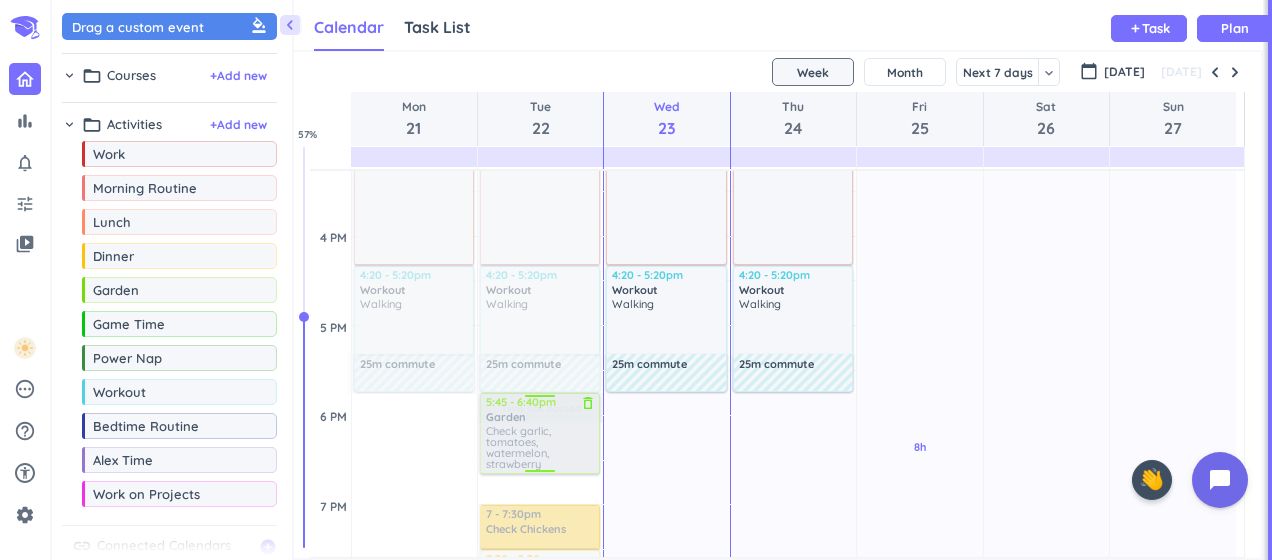 drag, startPoint x: 526, startPoint y: 441, endPoint x: 530, endPoint y: 410, distance: 31.257 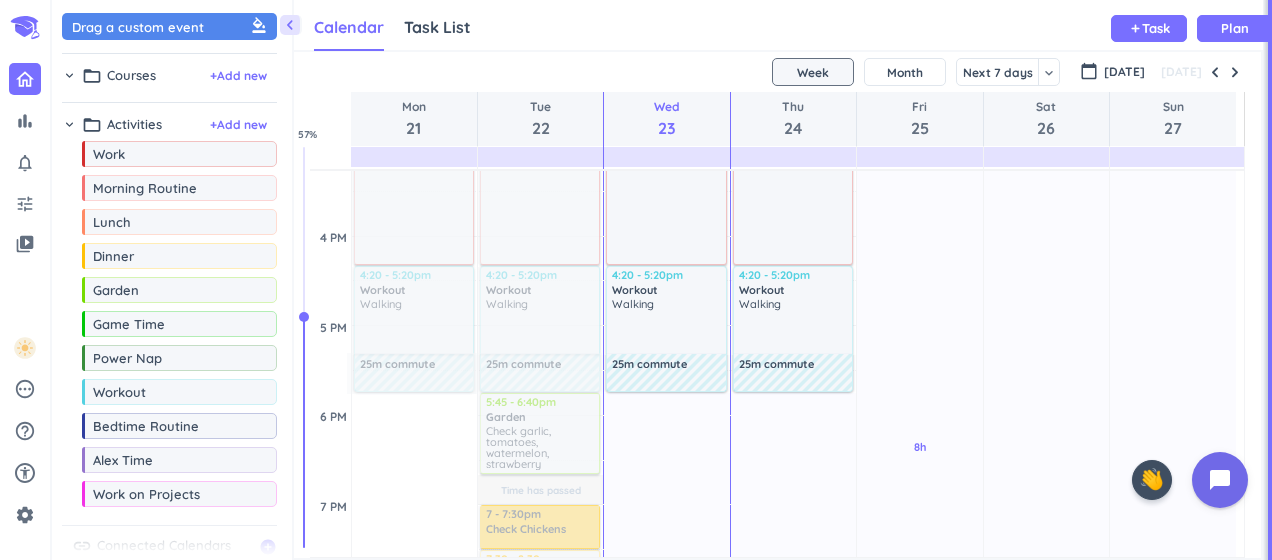 scroll, scrollTop: 1210, scrollLeft: 0, axis: vertical 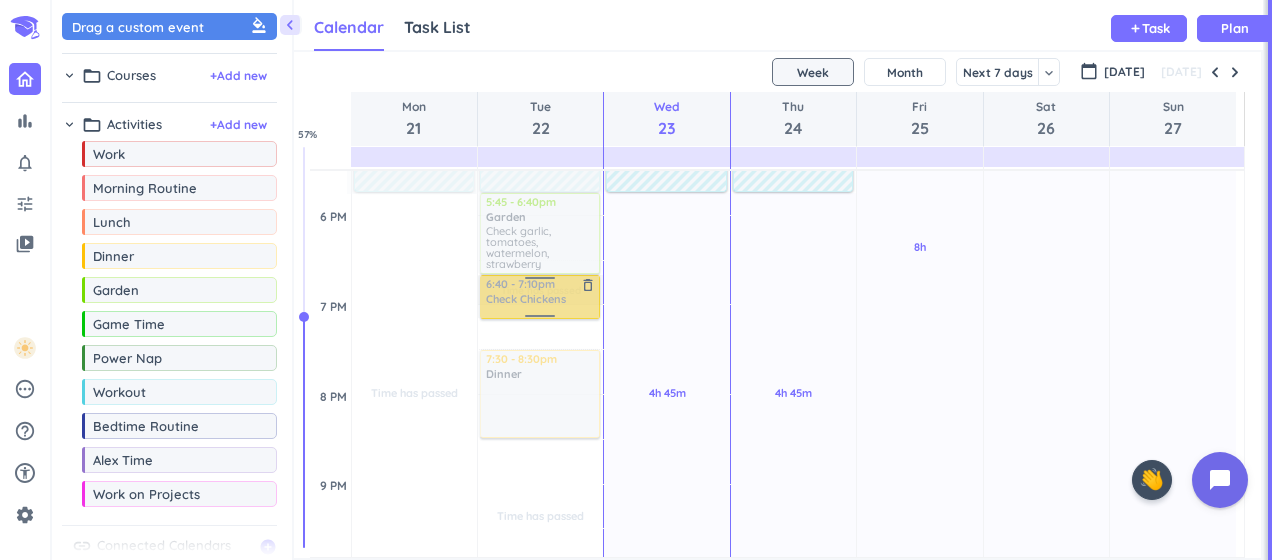drag, startPoint x: 523, startPoint y: 326, endPoint x: 530, endPoint y: 294, distance: 32.75668 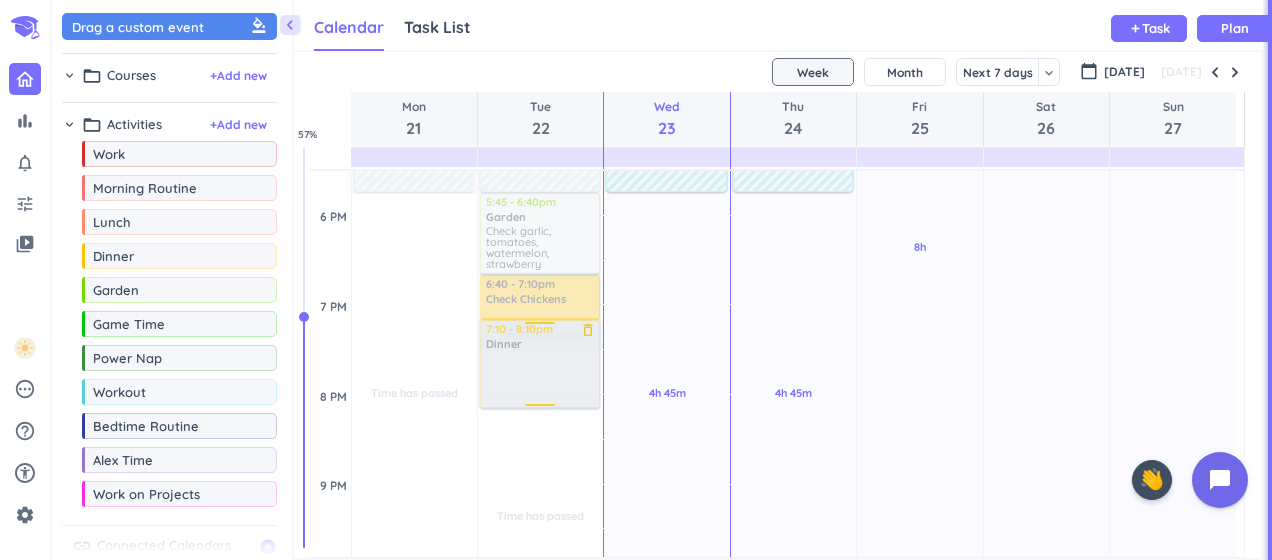 click on "Time has passed Past due Plan Time has passed Past due Plan Time has passed Adjust Awake Time Adjust Awake Time 7:10am - 4:20pm Work delete_outline 10 - 11am Kemin Financial Planning place HQ - [GEOGRAPHIC_DATA] 1 and 2 lock 6 - 6:15am Morning Routine delete_outline 4:20 - 5:20pm Workout delete_outline Walking 25m commute 5:45 - 6:40pm Garden delete_outline Check garlic, tomatoes, watermelon, strawberry 6:40 - 7:10pm Check Chickens delete_outline 7:30 - 8:30pm Dinner delete_outline 10:30 - 10:45pm Bedtime Routine delete_outline 7:10 - 8:10pm Dinner delete_outline" at bounding box center [540, 36] 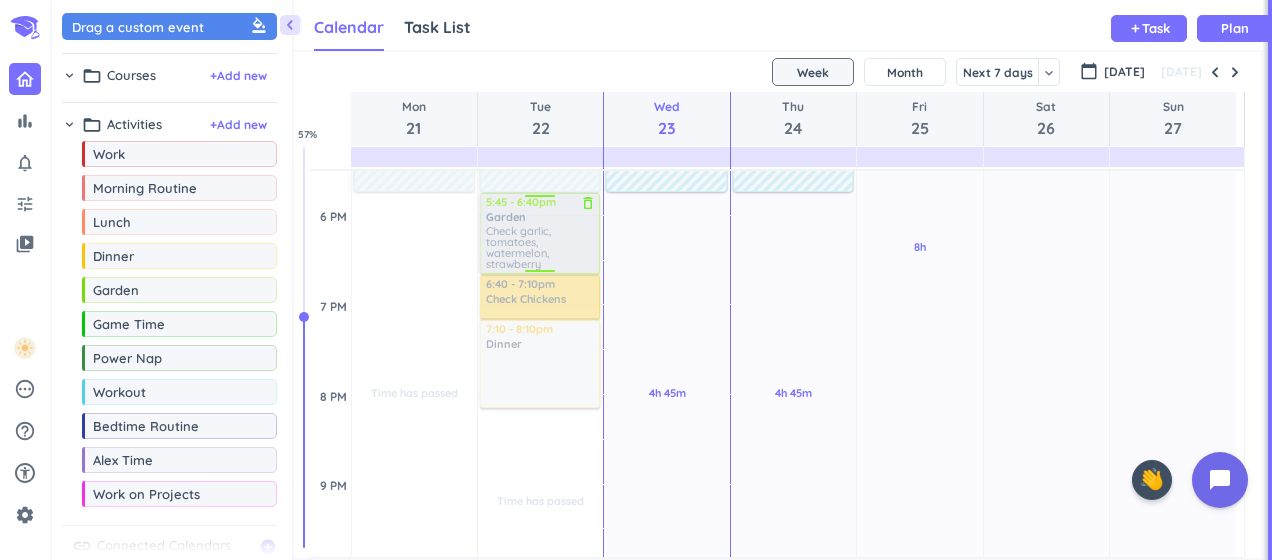 click at bounding box center [538, 233] 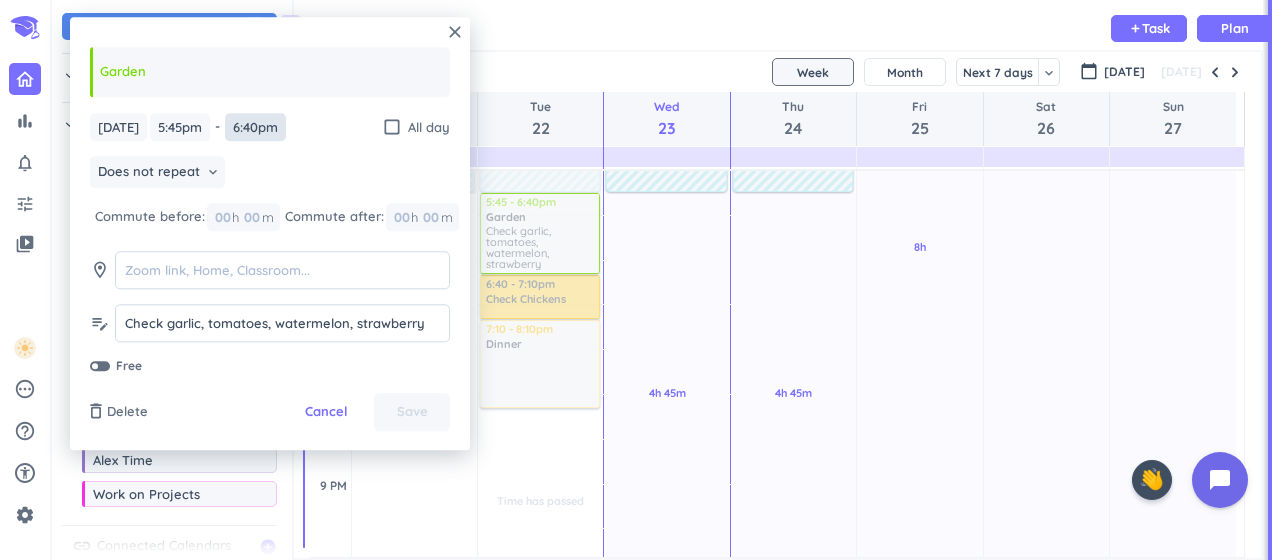 click on "6:40pm" at bounding box center [255, 127] 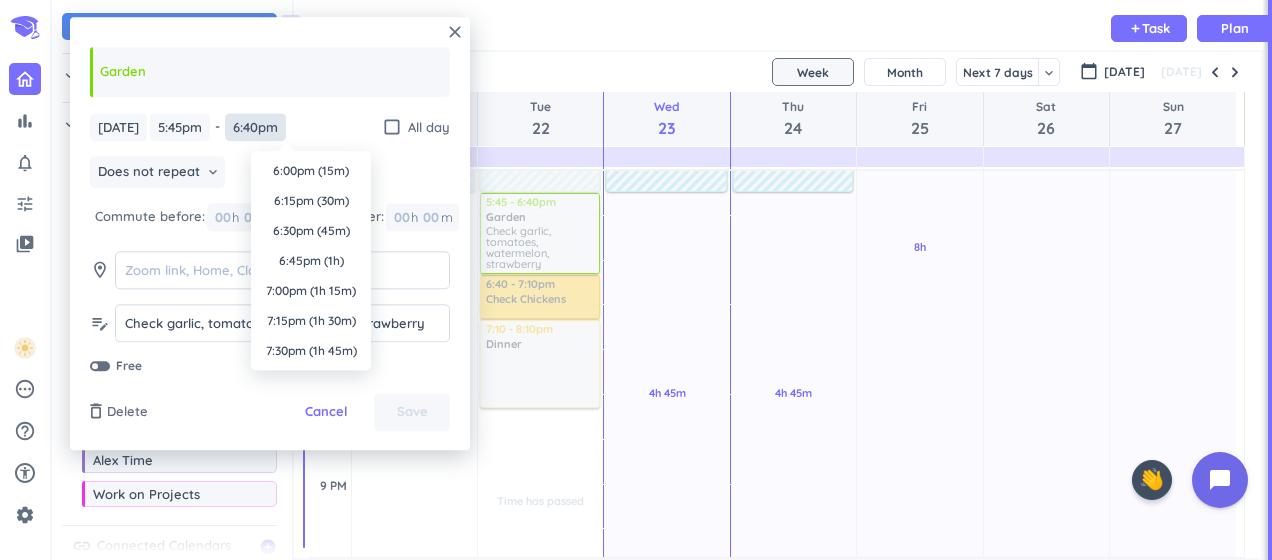 scroll, scrollTop: 2130, scrollLeft: 0, axis: vertical 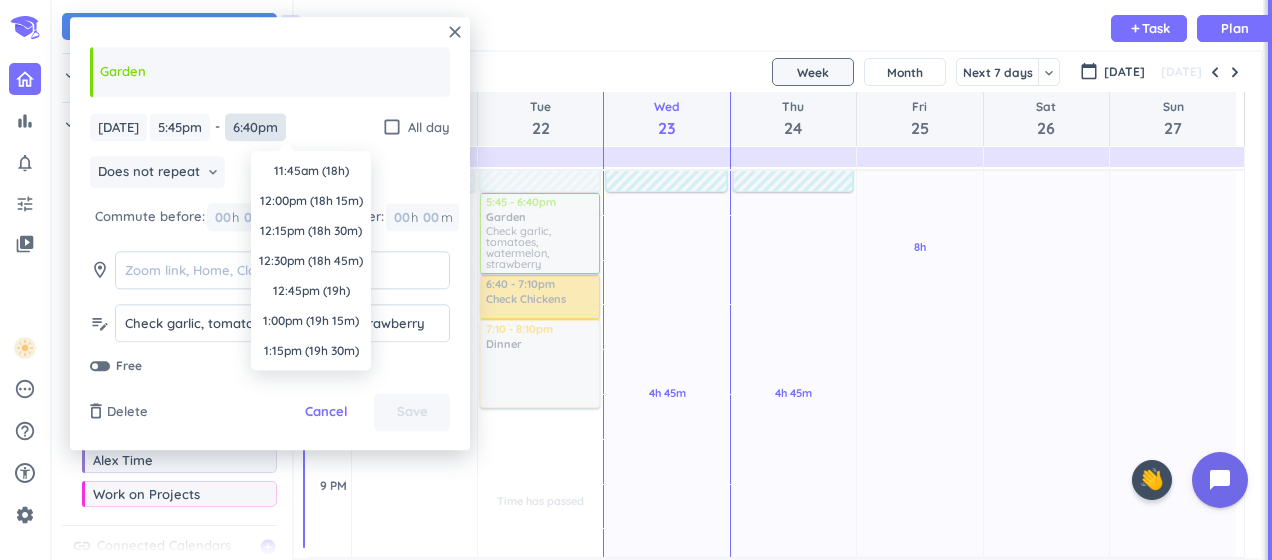 click on "6:40pm" at bounding box center (255, 127) 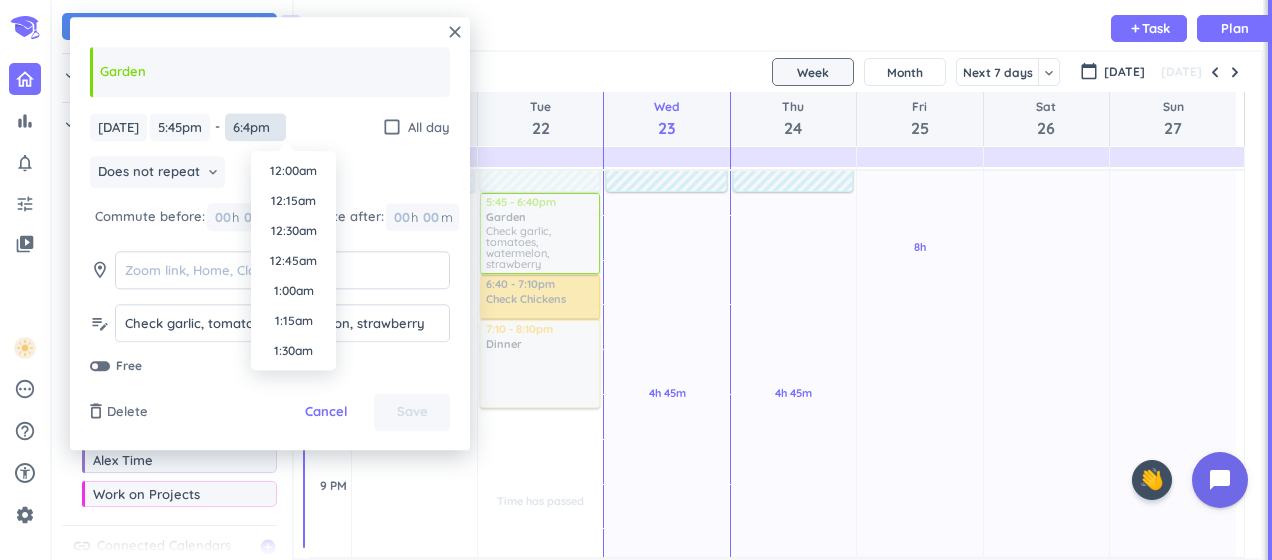 scroll, scrollTop: 2070, scrollLeft: 0, axis: vertical 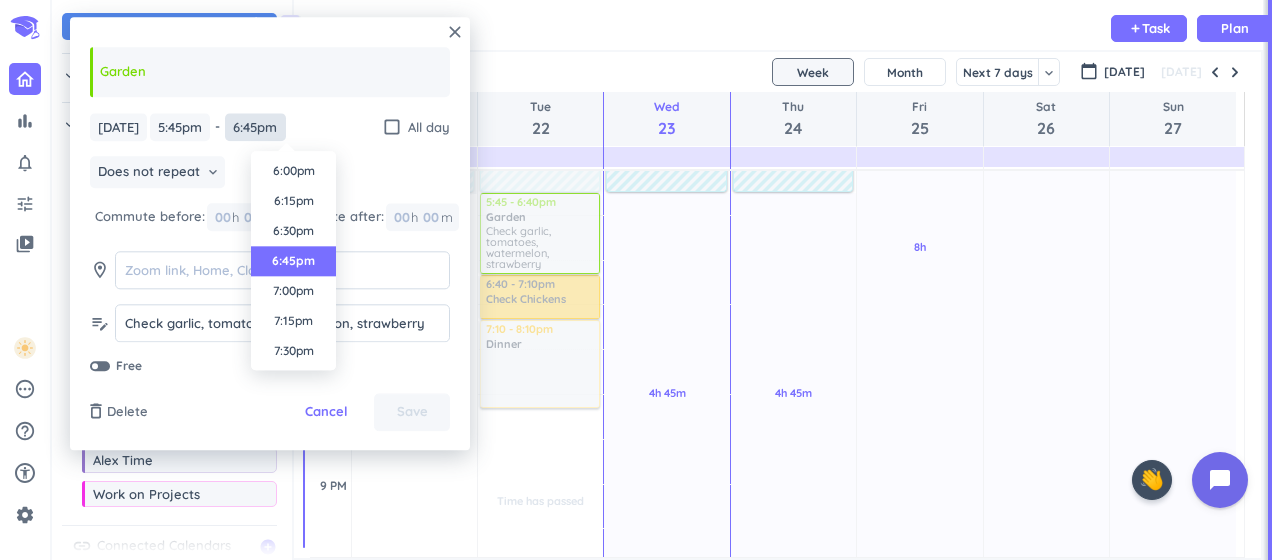 type on "6:45pm" 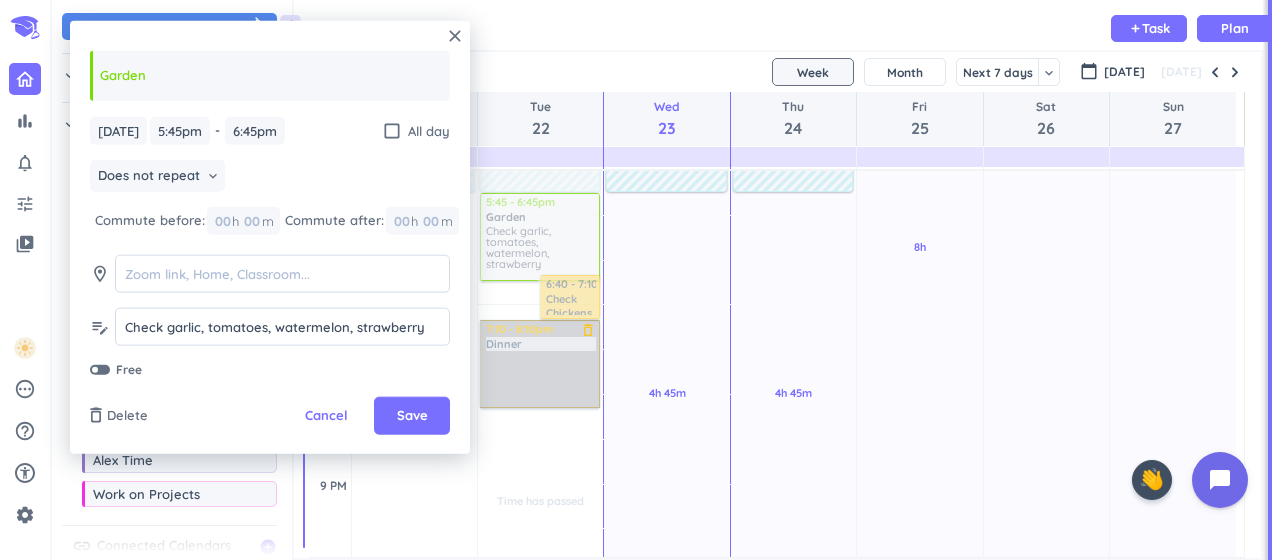 drag, startPoint x: 511, startPoint y: 349, endPoint x: 512, endPoint y: 364, distance: 15.033297 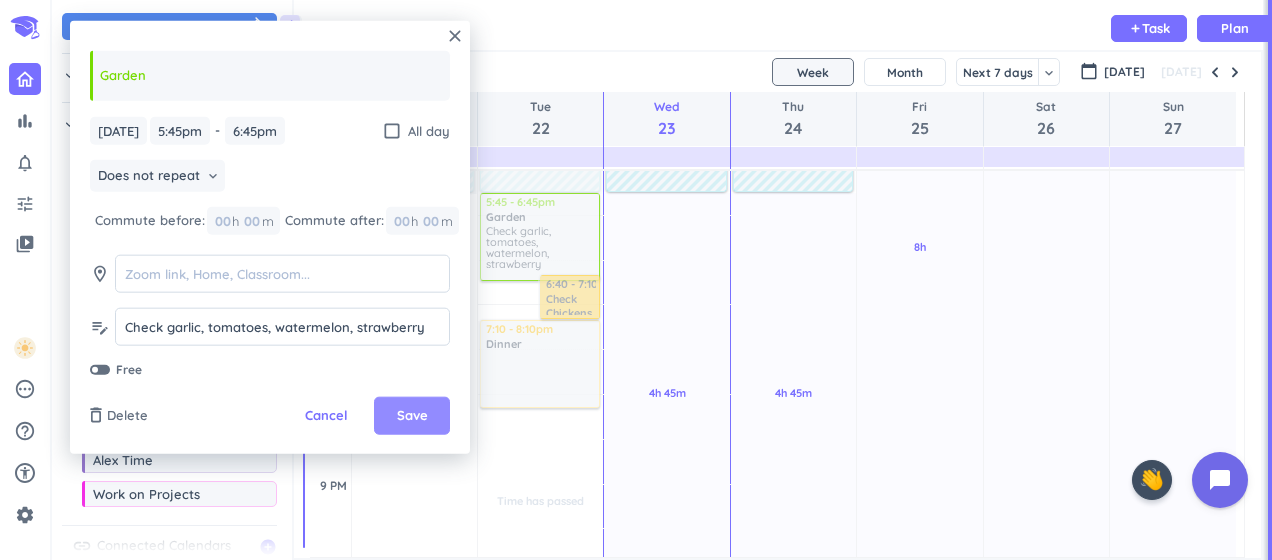 click on "Save" at bounding box center [412, 416] 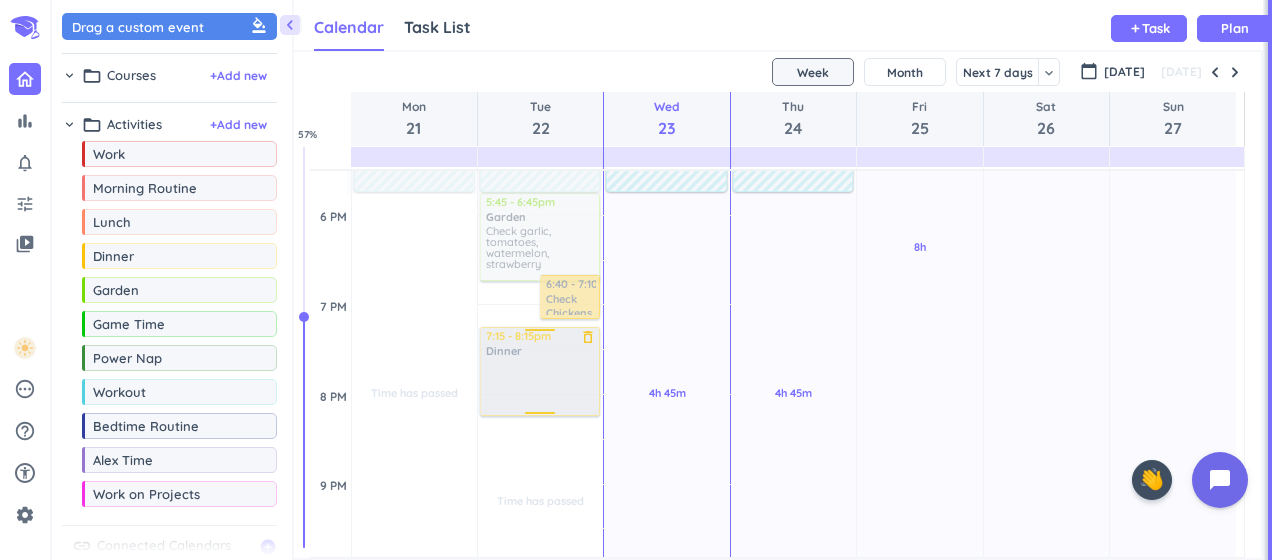 click on "Time has passed Past due Plan Time has passed Past due Plan Adjust Awake Time Adjust Awake Time 7:10am - 4:20pm Work delete_outline 10 - 11am Kemin Financial Planning place HQ - [GEOGRAPHIC_DATA] 1 and 2 lock 5:45 - 6:45pm Garden delete_outline Check garlic, tomatoes, watermelon, strawberry 6:40 - 7:10pm Check Chickens delete_outline 6 - 6:15am Morning Routine delete_outline 4:20 - 5:20pm Workout delete_outline Walking 25m commute 7:10 - 8:10pm Dinner delete_outline 10:30 - 10:45pm Bedtime Routine delete_outline 7:15 - 8:15pm Dinner delete_outline" at bounding box center (540, 36) 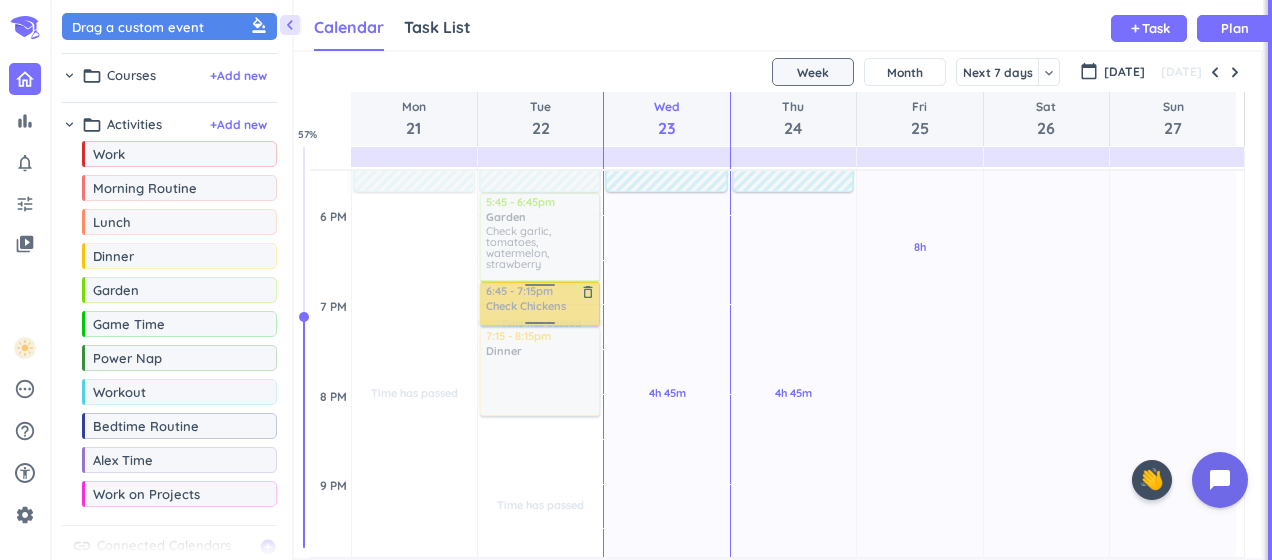 drag, startPoint x: 553, startPoint y: 295, endPoint x: 547, endPoint y: 304, distance: 10.816654 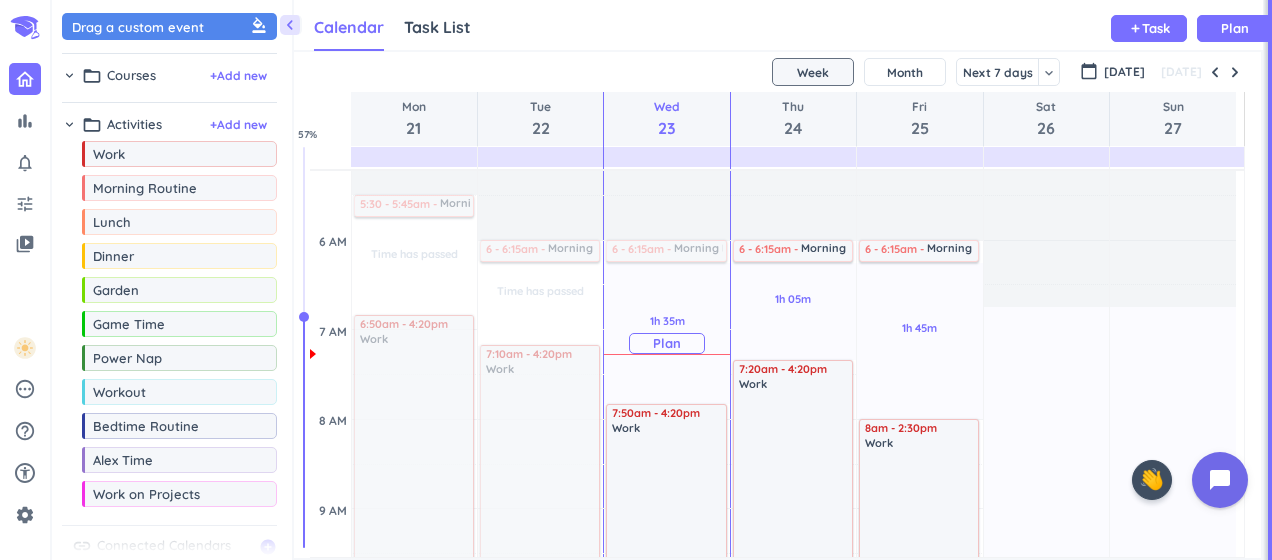 scroll, scrollTop: 210, scrollLeft: 0, axis: vertical 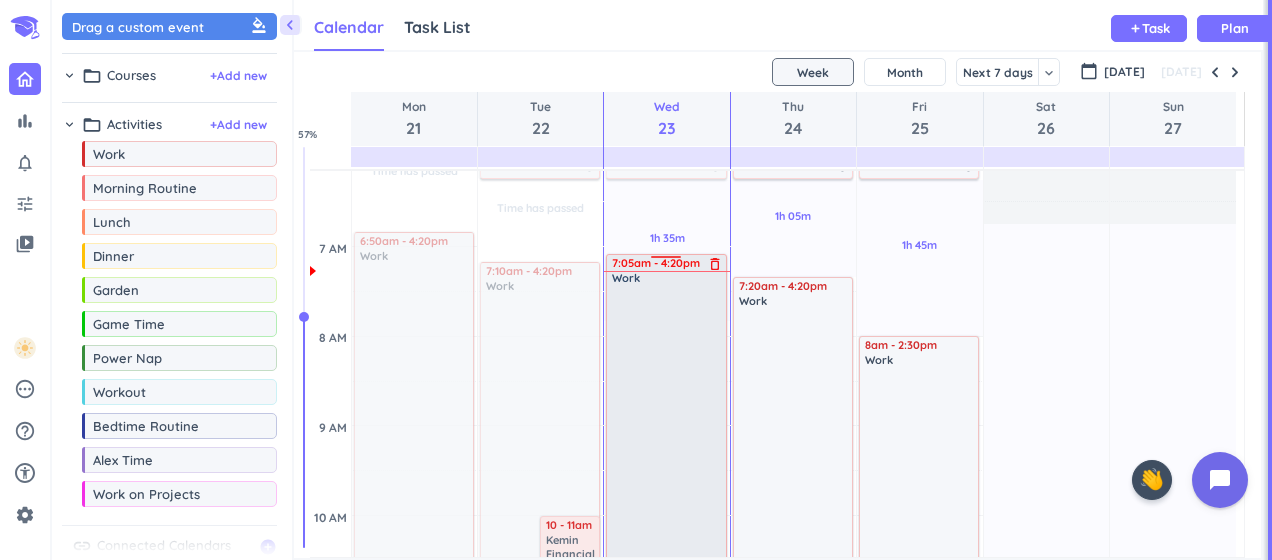 drag, startPoint x: 664, startPoint y: 306, endPoint x: 664, endPoint y: 254, distance: 52 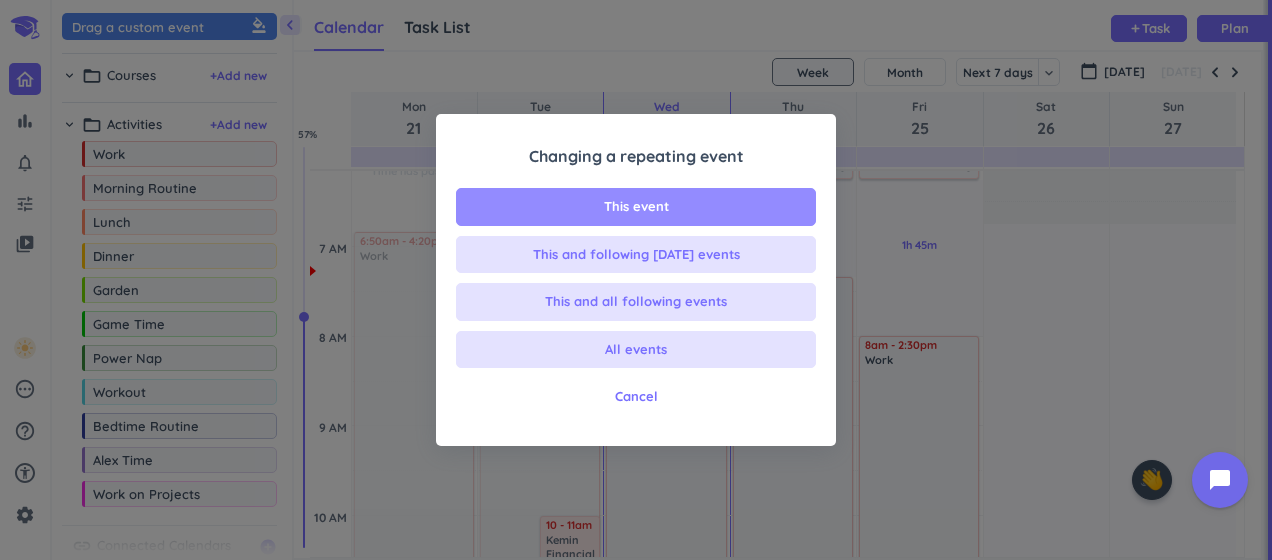 click on "This event" at bounding box center [636, 207] 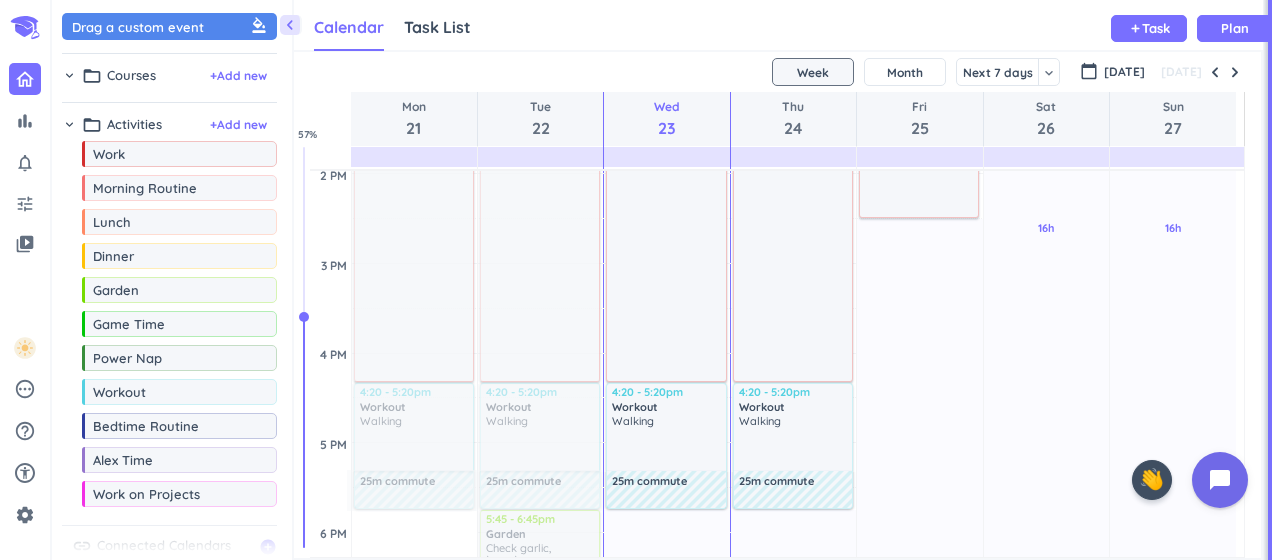 scroll, scrollTop: 993, scrollLeft: 0, axis: vertical 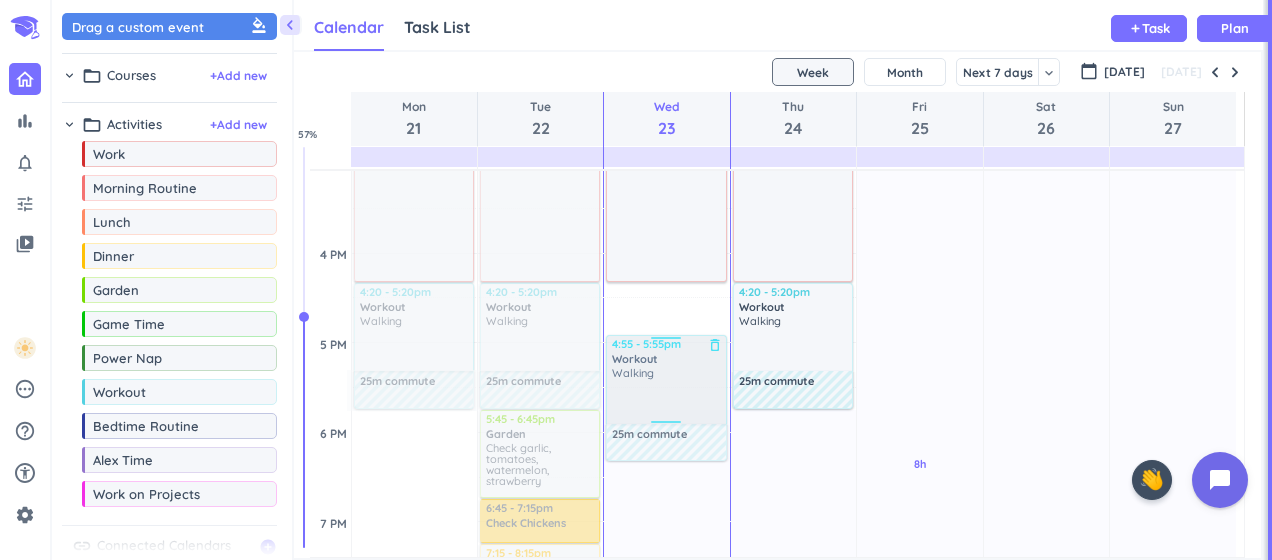 drag, startPoint x: 677, startPoint y: 313, endPoint x: 681, endPoint y: 351, distance: 38.209946 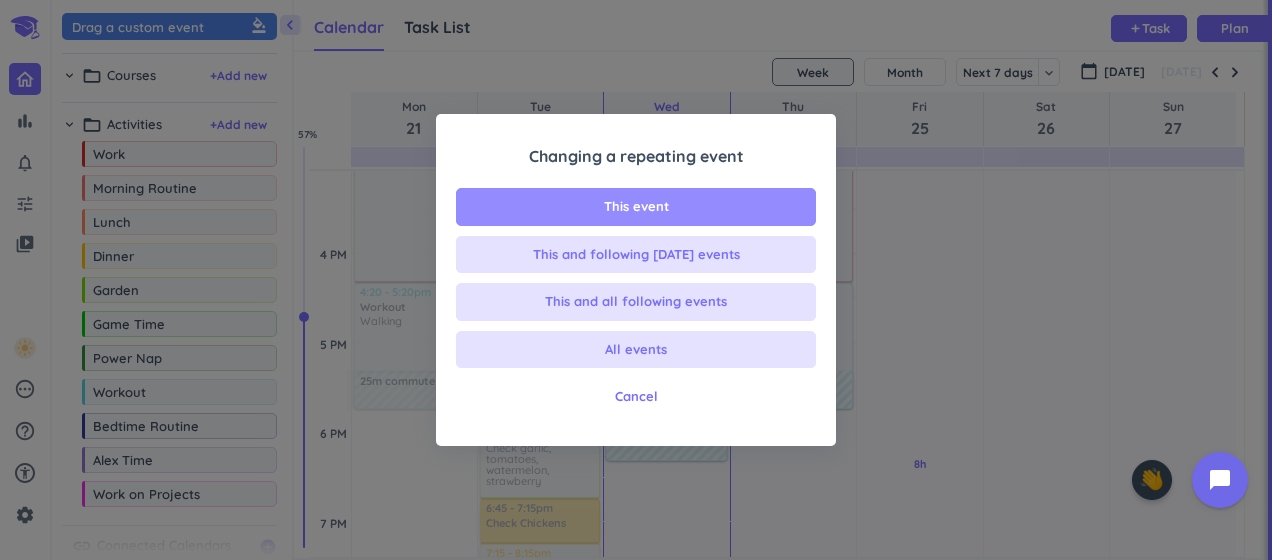 click on "This event" at bounding box center (636, 207) 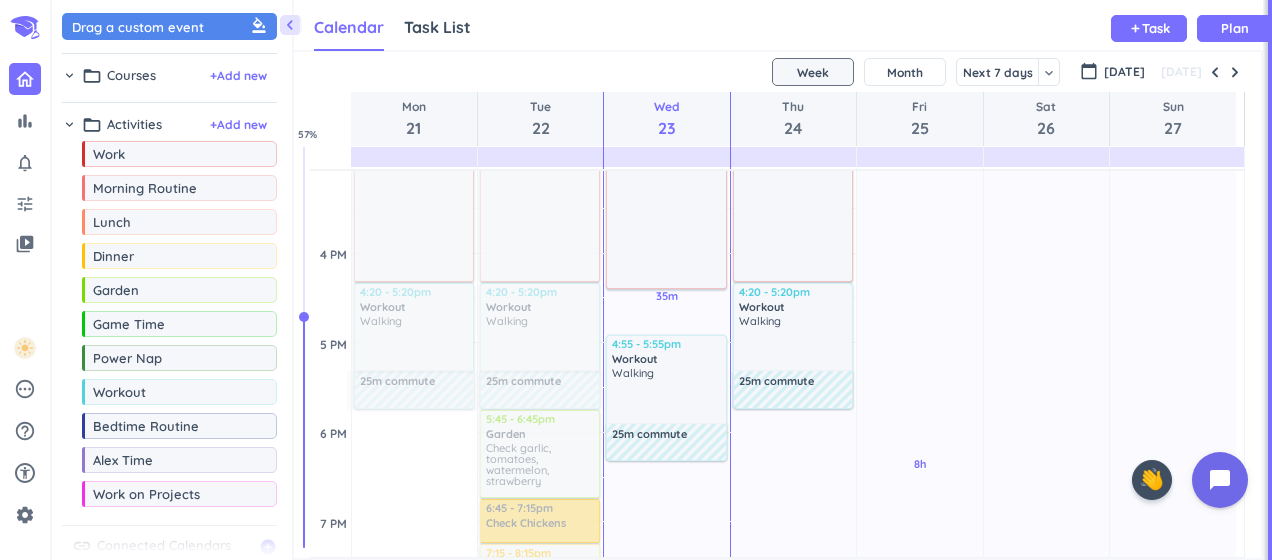 click on "Time has passed Past due Plan 35m Past due Plan 4h 10m Past due Plan Adjust Awake Time Adjust Awake Time 6 - 6:15am Morning Routine delete_outline 7:05am - 4:20pm Work delete_outline 4:55 - 5:55pm Workout delete_outline Walking 25m commute 10:30 - 10:45pm Bedtime Routine delete_outline 7:05am - 4:25pm Work delete_outline" at bounding box center (666, 253) 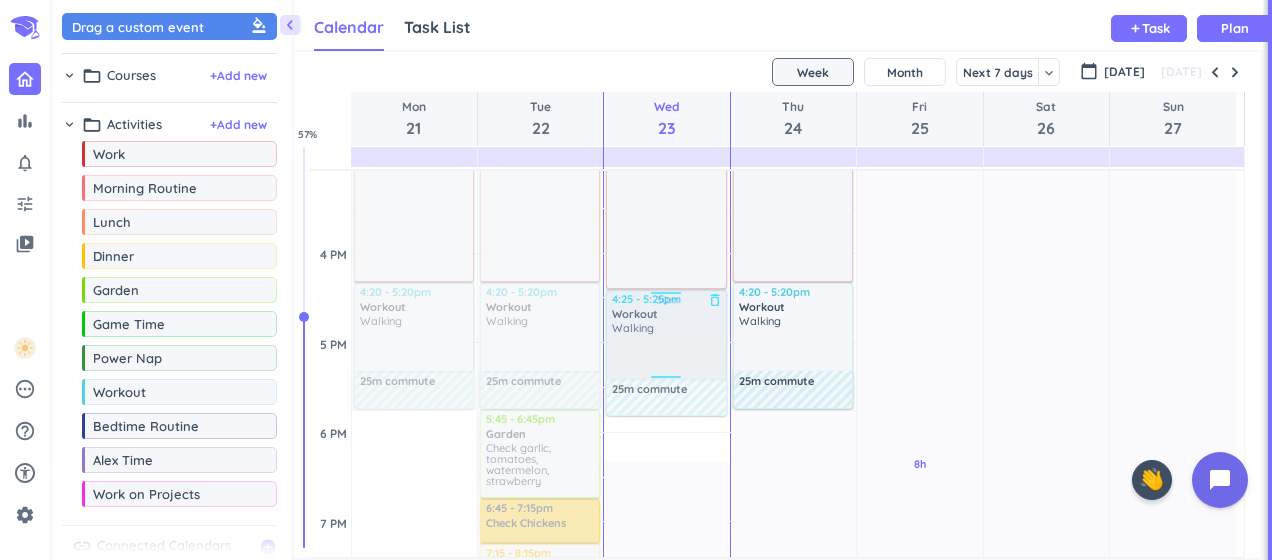 drag, startPoint x: 658, startPoint y: 358, endPoint x: 660, endPoint y: 308, distance: 50.039986 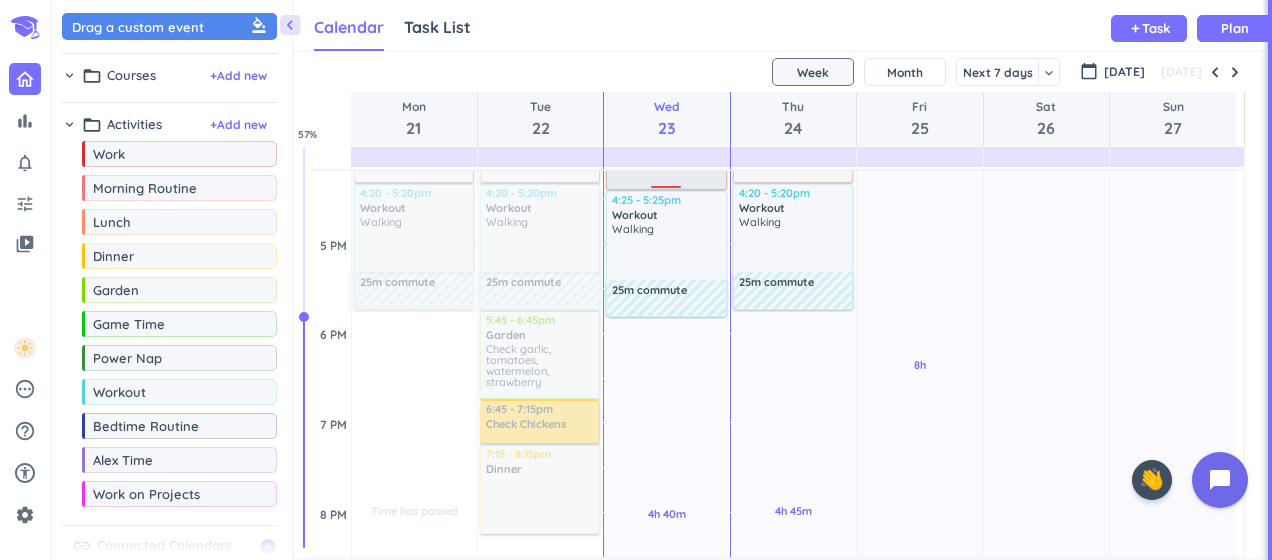 scroll, scrollTop: 1093, scrollLeft: 0, axis: vertical 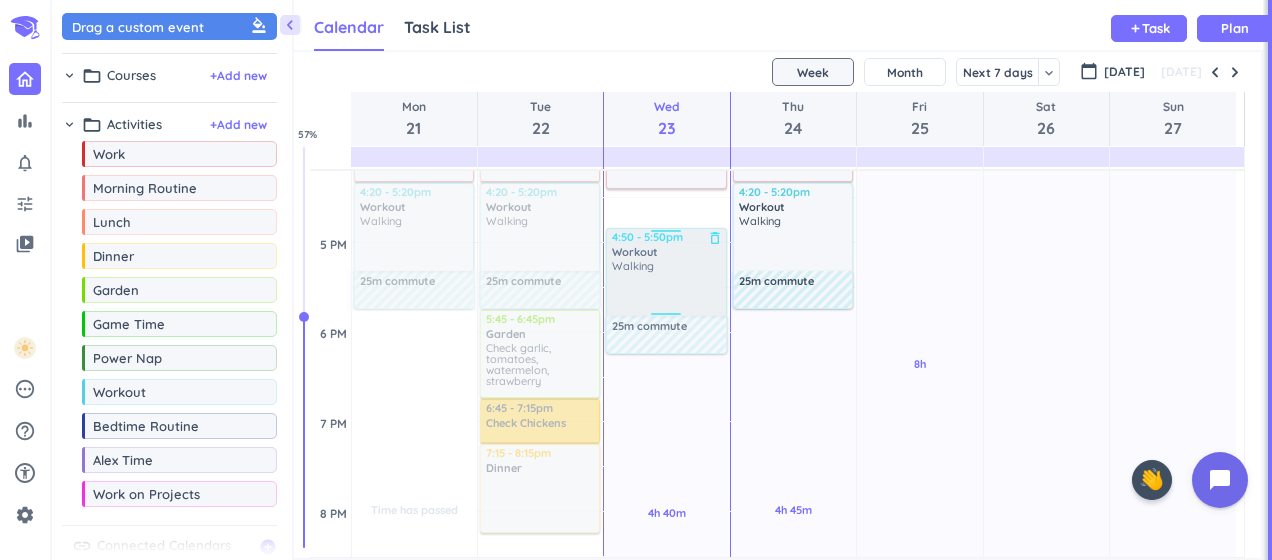 drag, startPoint x: 666, startPoint y: 247, endPoint x: 667, endPoint y: 315, distance: 68.007355 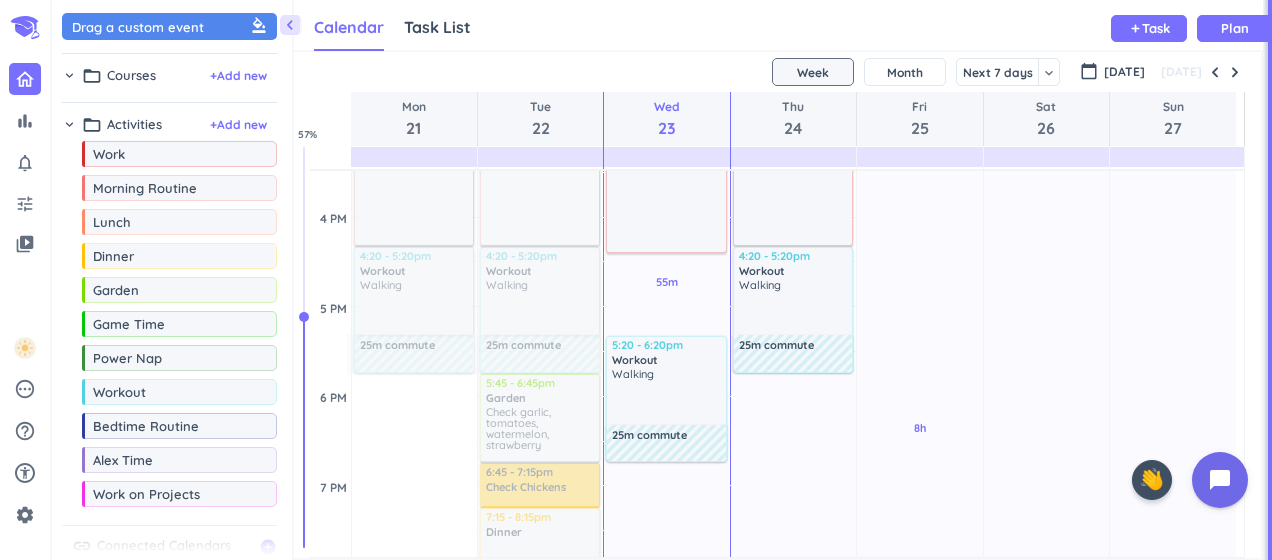 scroll, scrollTop: 893, scrollLeft: 0, axis: vertical 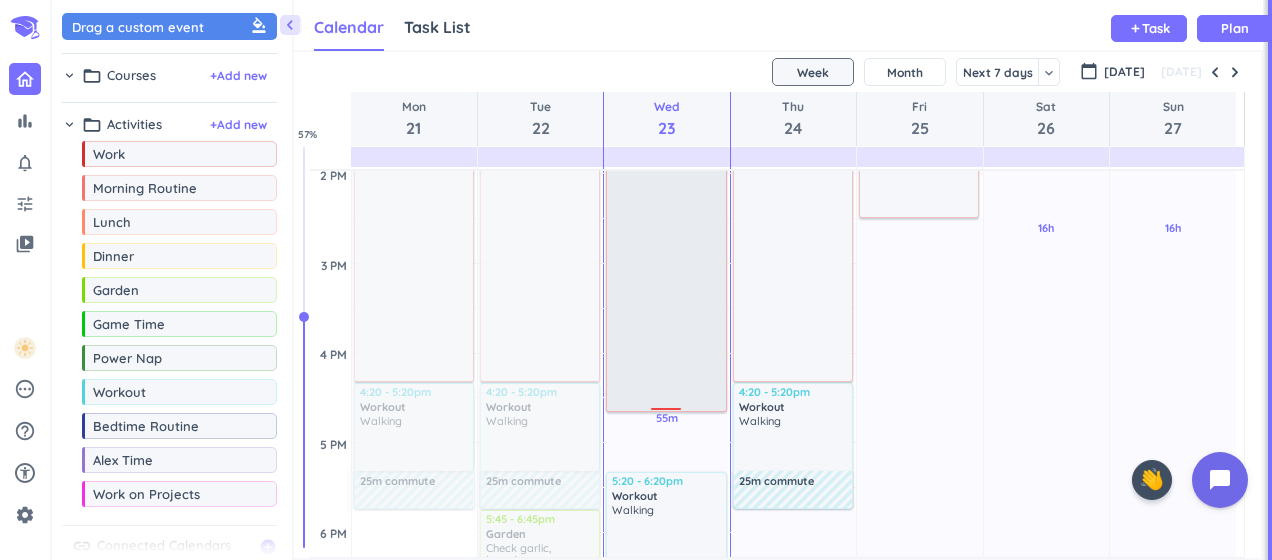 drag, startPoint x: 668, startPoint y: 386, endPoint x: 666, endPoint y: 405, distance: 19.104973 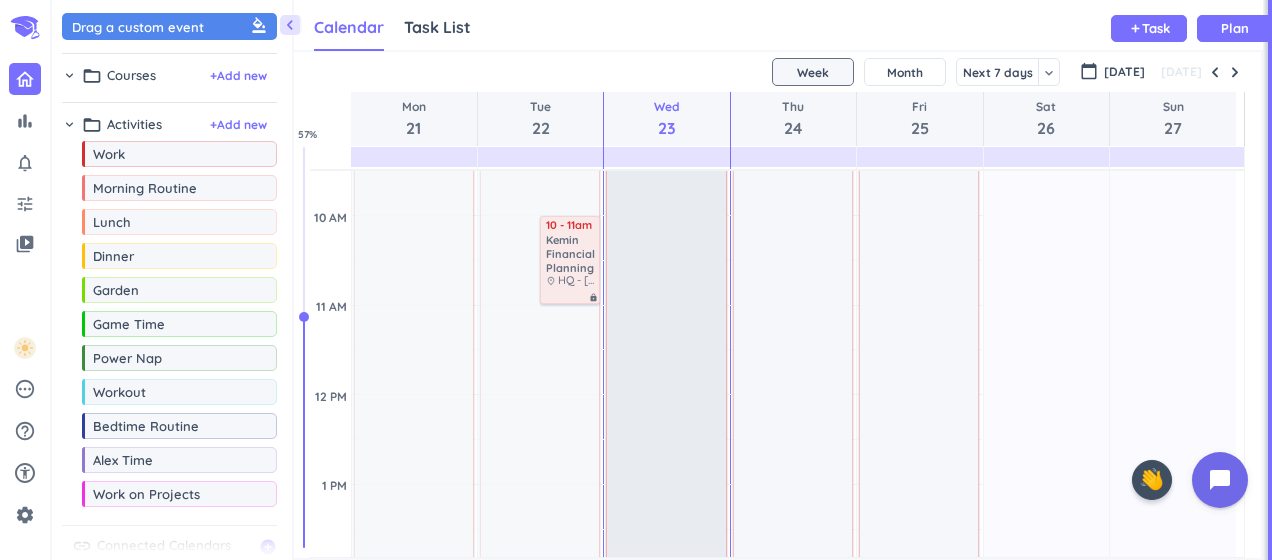 scroll, scrollTop: 893, scrollLeft: 0, axis: vertical 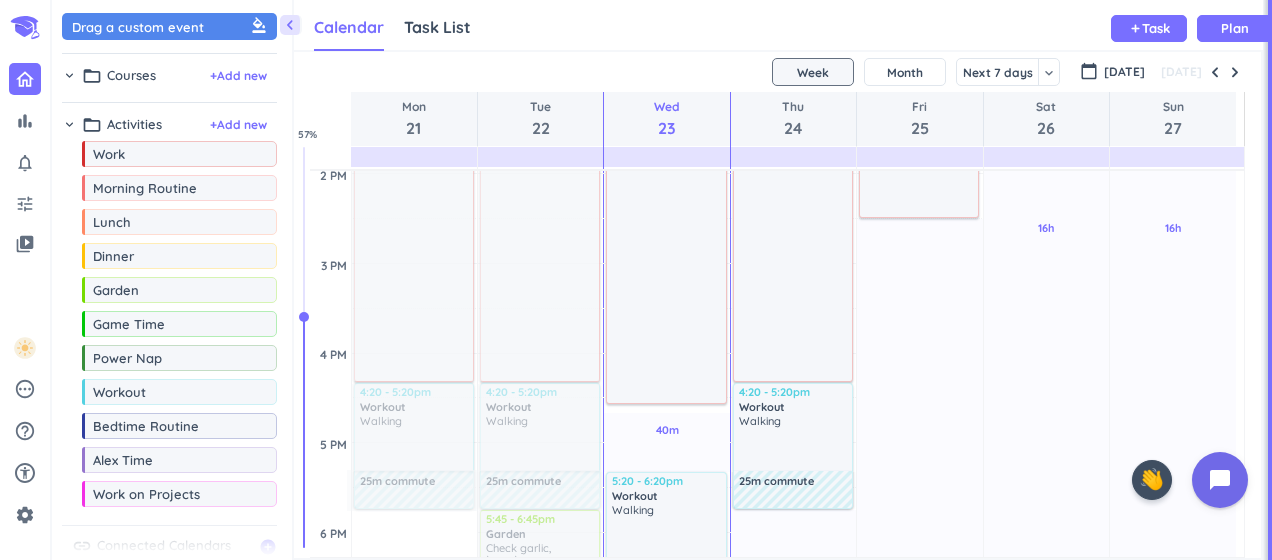 click on "Time has passed Past due Plan 40m Past due Plan 3h 45m Past due Plan Adjust Awake Time Adjust Awake Time 6 - 6:15am Morning Routine delete_outline 7:05am - 4:40pm Work delete_outline 5:20 - 6:20pm Workout delete_outline Walking 25m commute 10:30 - 10:45pm Bedtime Routine delete_outline 7:05am - 4:35pm Work delete_outline" at bounding box center (666, 353) 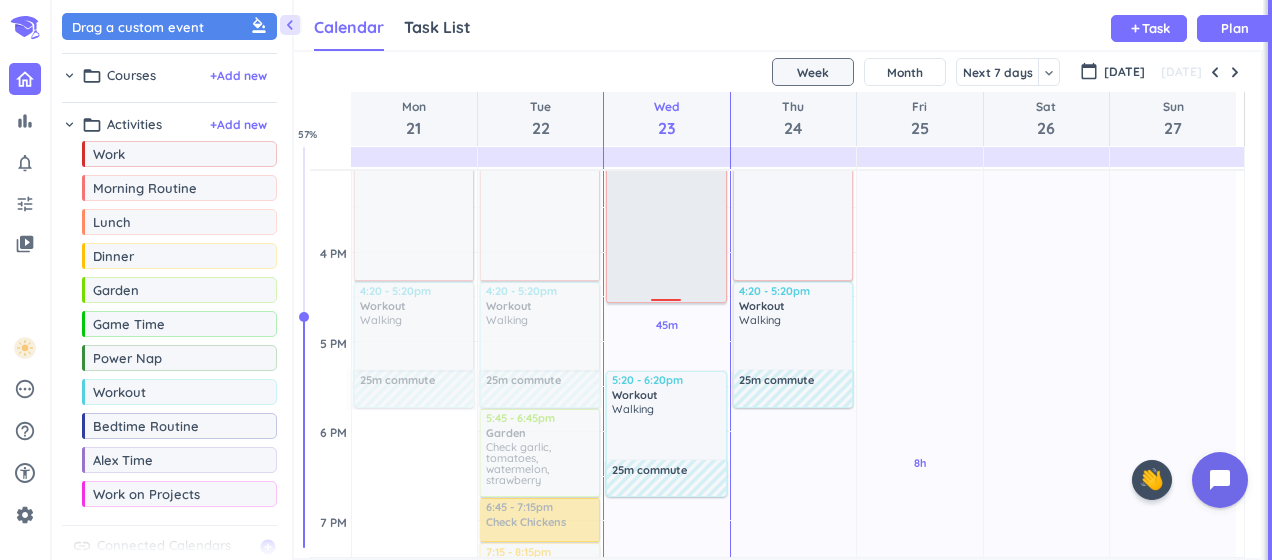 scroll, scrollTop: 1093, scrollLeft: 0, axis: vertical 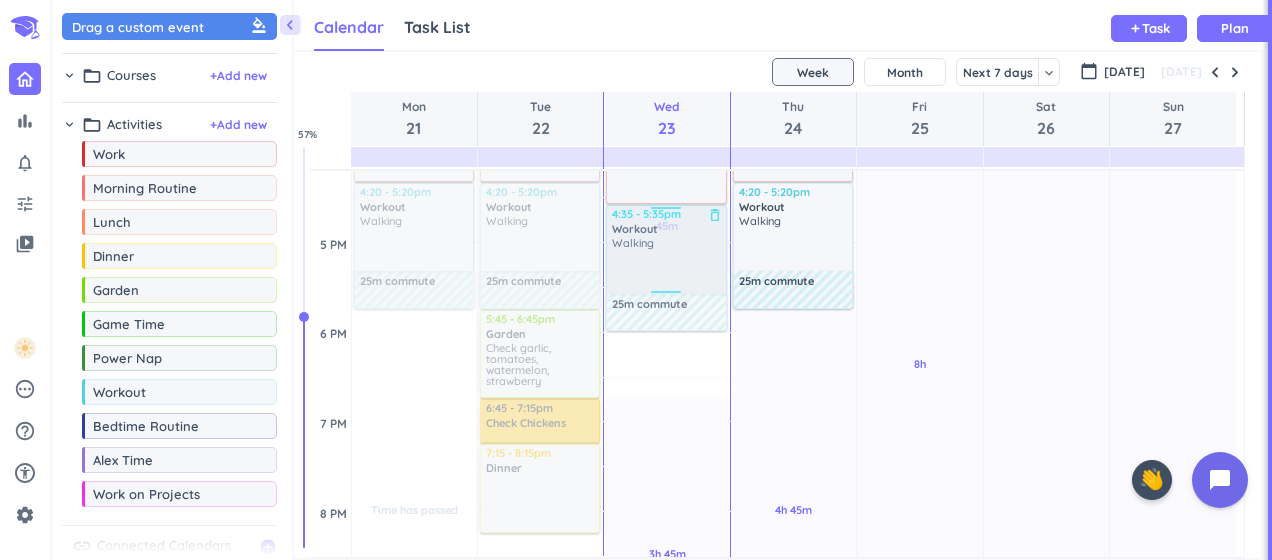 drag, startPoint x: 666, startPoint y: 332, endPoint x: 656, endPoint y: 255, distance: 77.64664 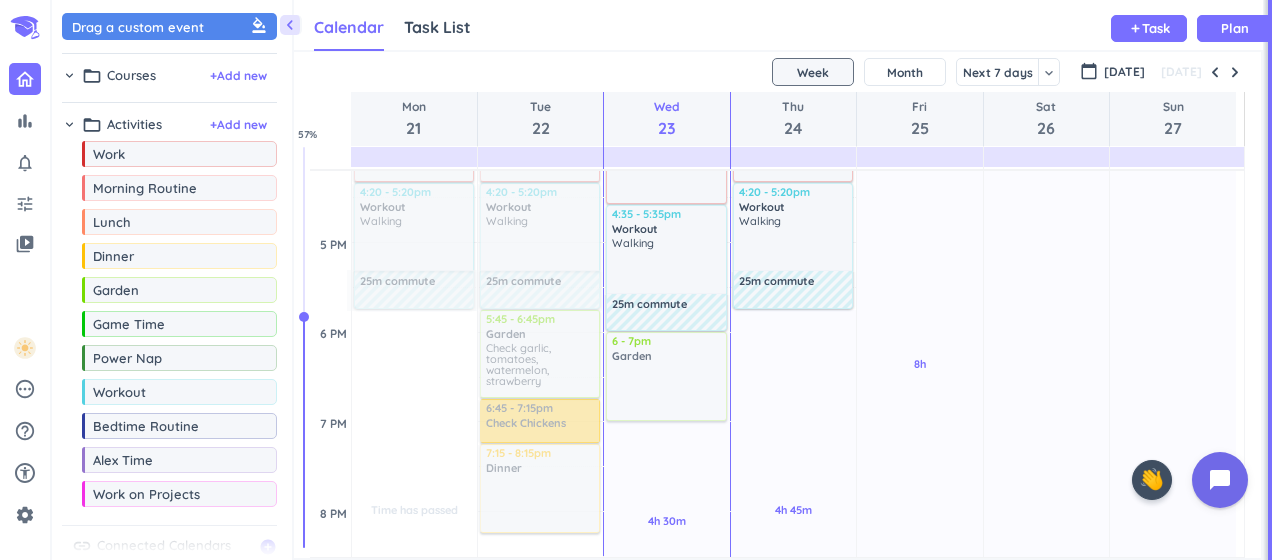 drag, startPoint x: 115, startPoint y: 293, endPoint x: 664, endPoint y: 332, distance: 550.3835 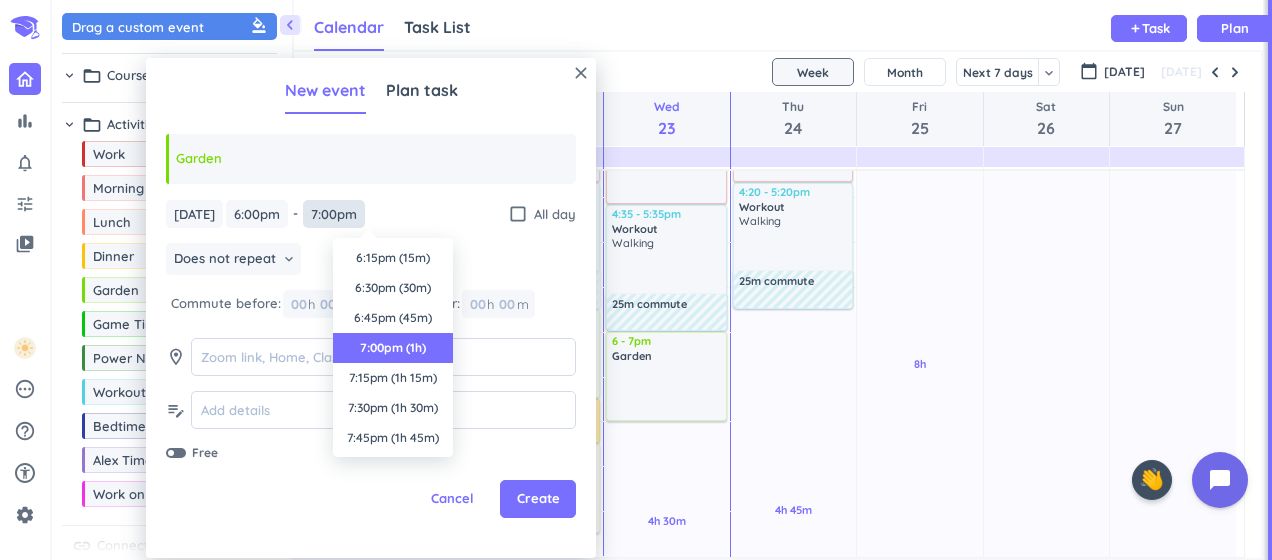click on "7:00pm" at bounding box center [334, 214] 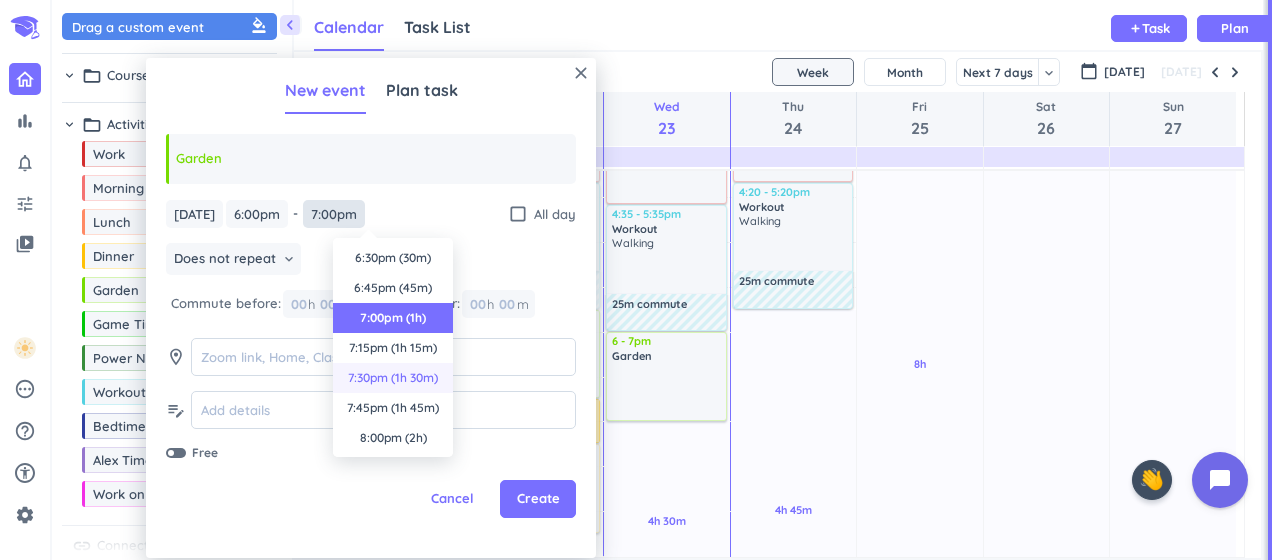 scroll, scrollTop: 0, scrollLeft: 0, axis: both 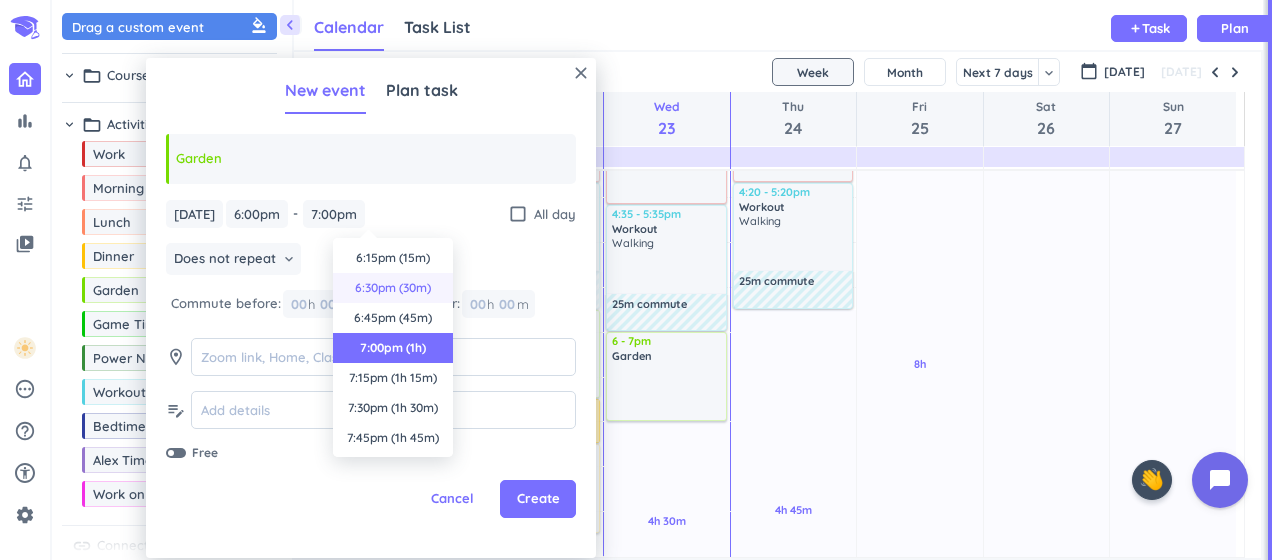click on "6:30pm (30m)" at bounding box center (393, 288) 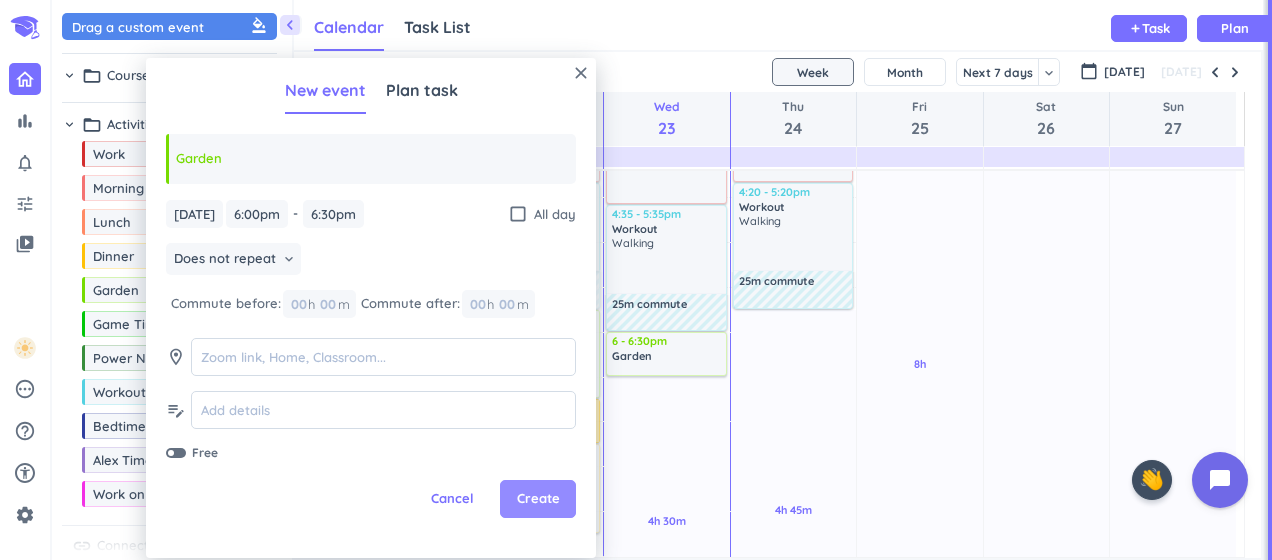 click on "Create" at bounding box center [538, 499] 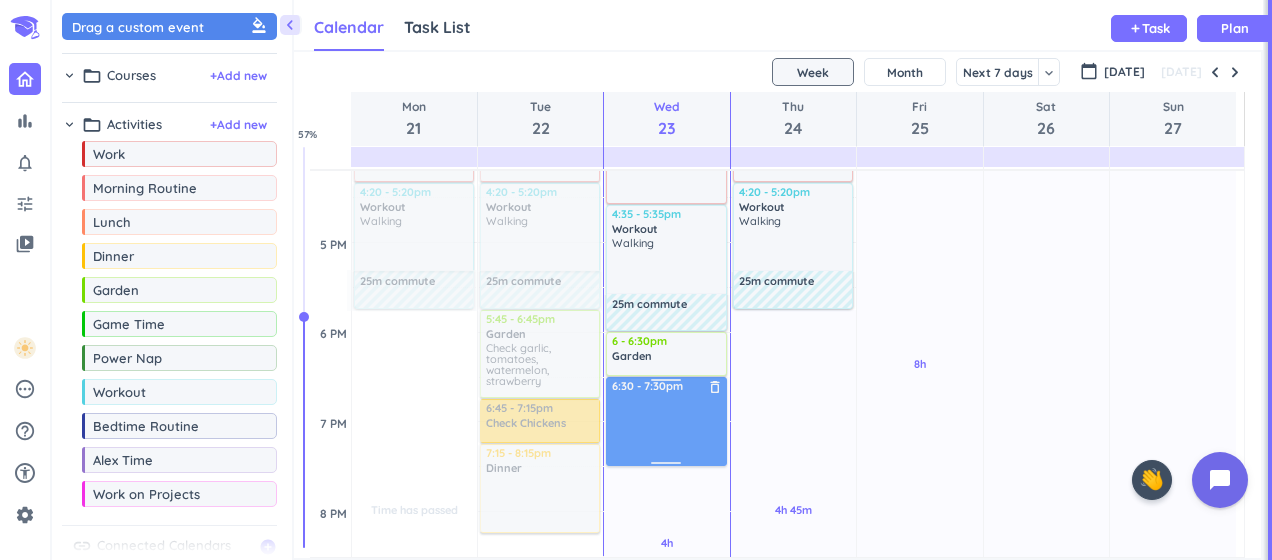drag, startPoint x: 118, startPoint y: 28, endPoint x: 710, endPoint y: 383, distance: 690.2818 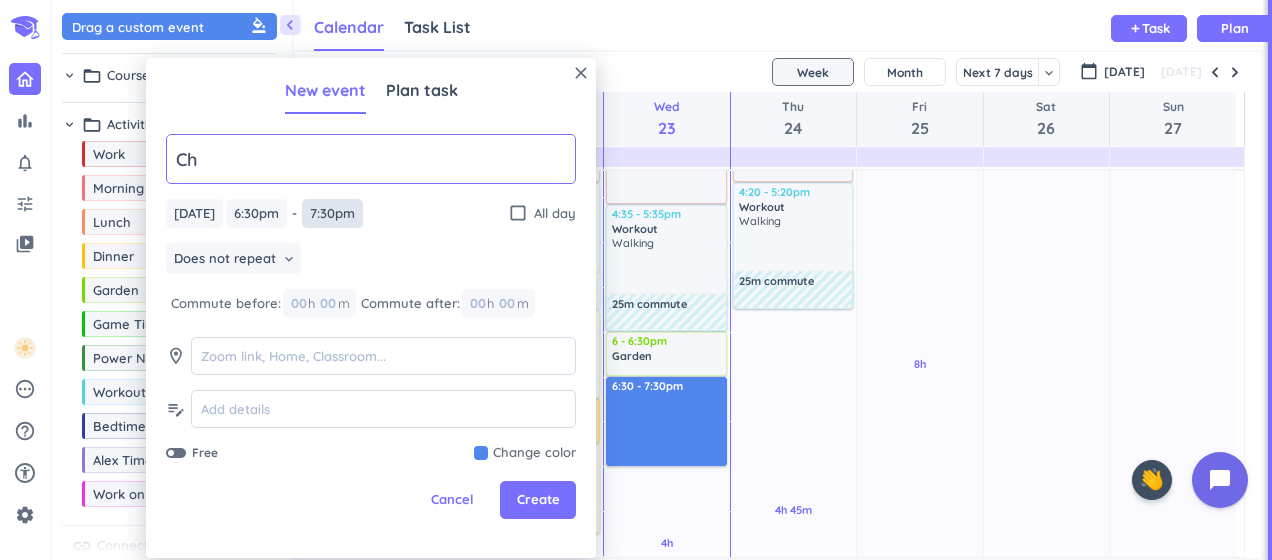 type on "Check Chickens" 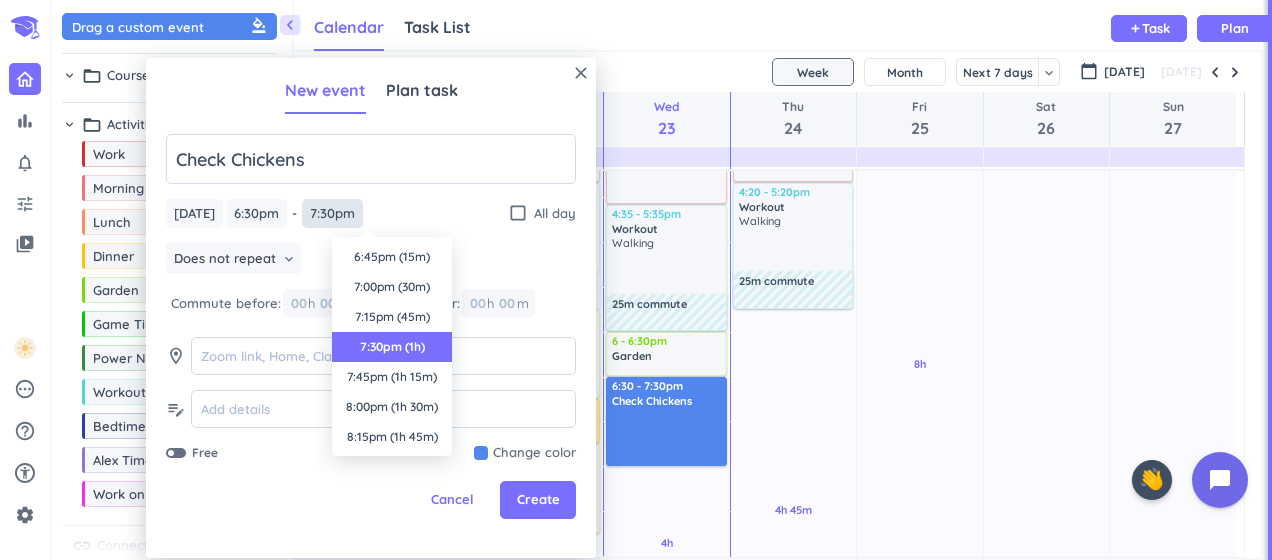 click on "7:30pm" at bounding box center (332, 213) 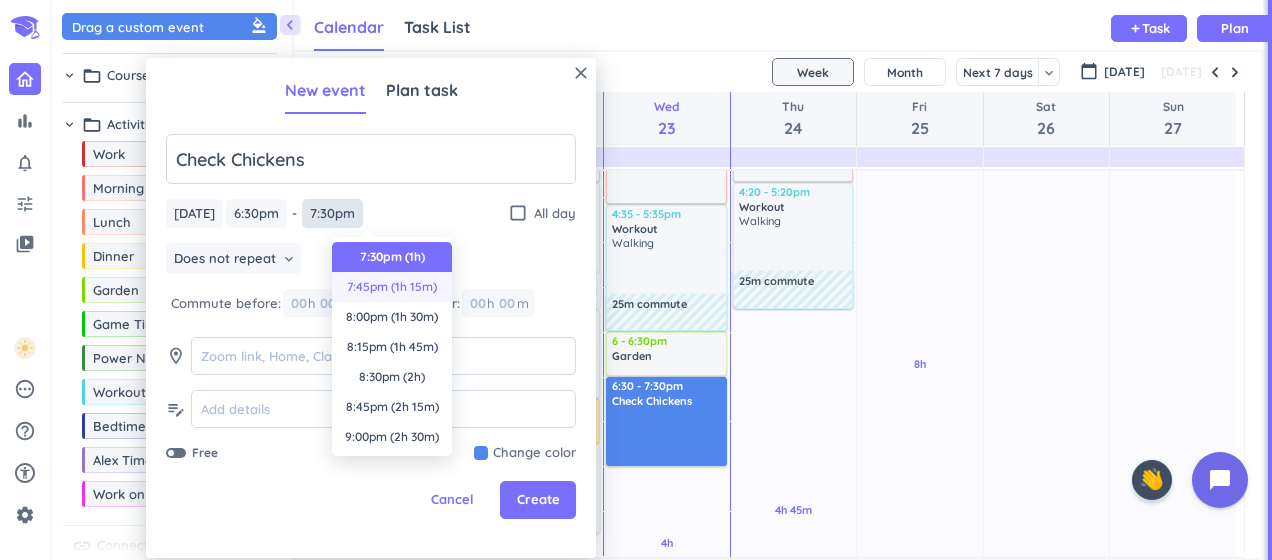 scroll, scrollTop: 0, scrollLeft: 0, axis: both 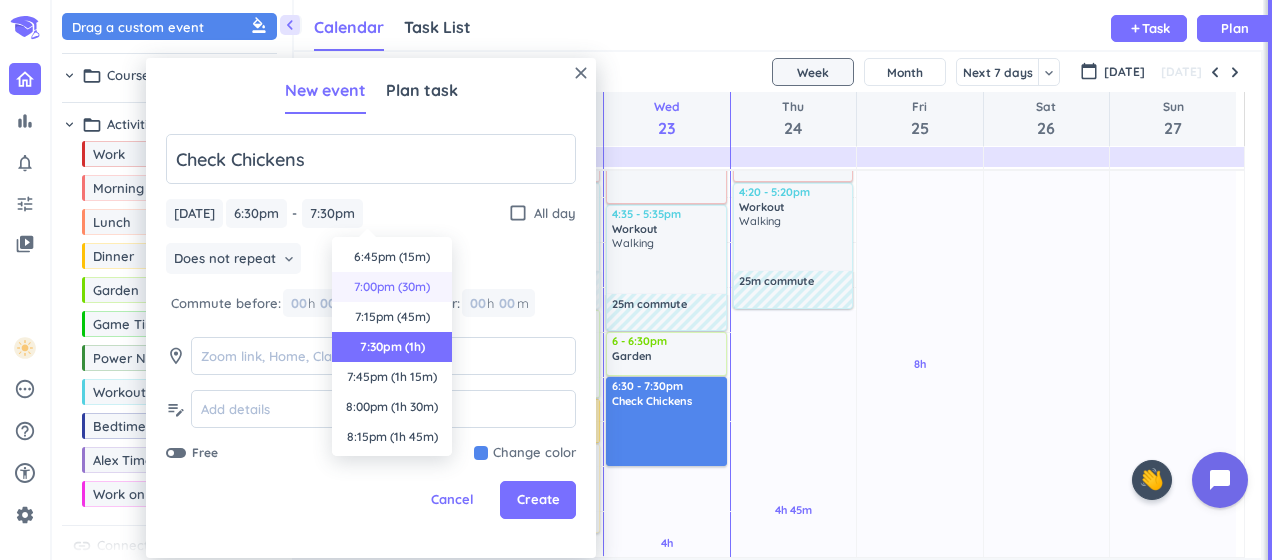 click on "7:00pm (30m)" at bounding box center [392, 287] 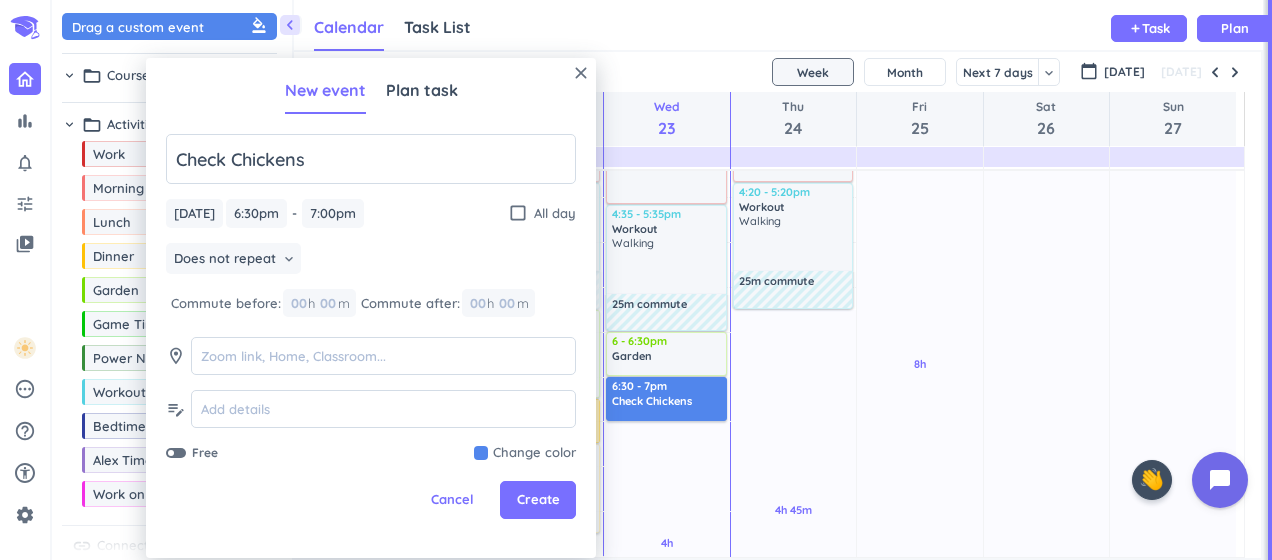 click at bounding box center [525, 453] 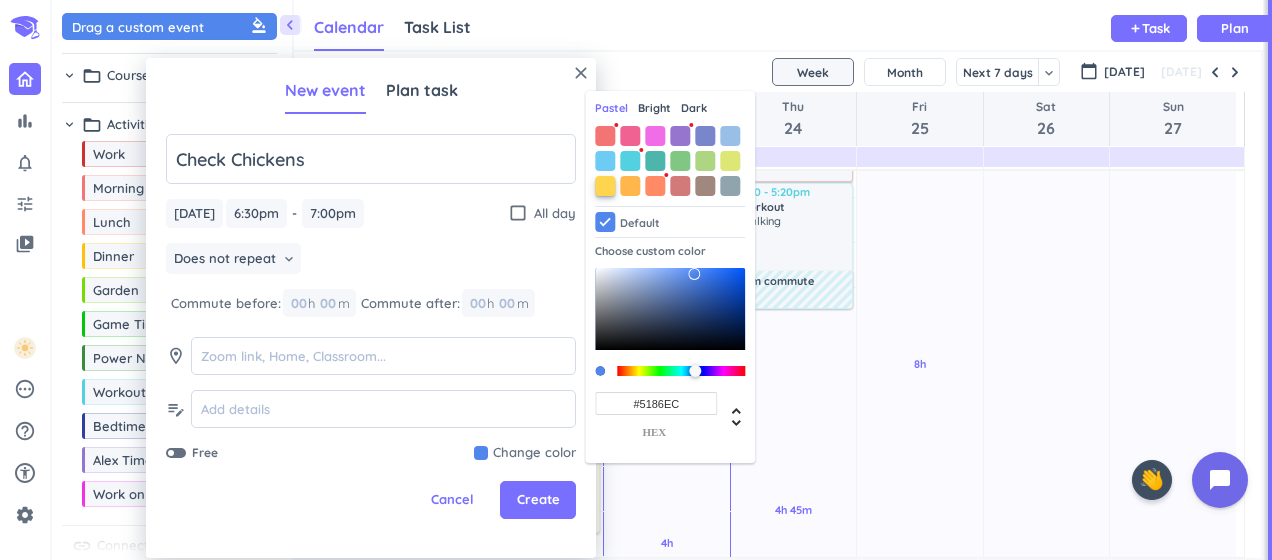 click at bounding box center [605, 186] 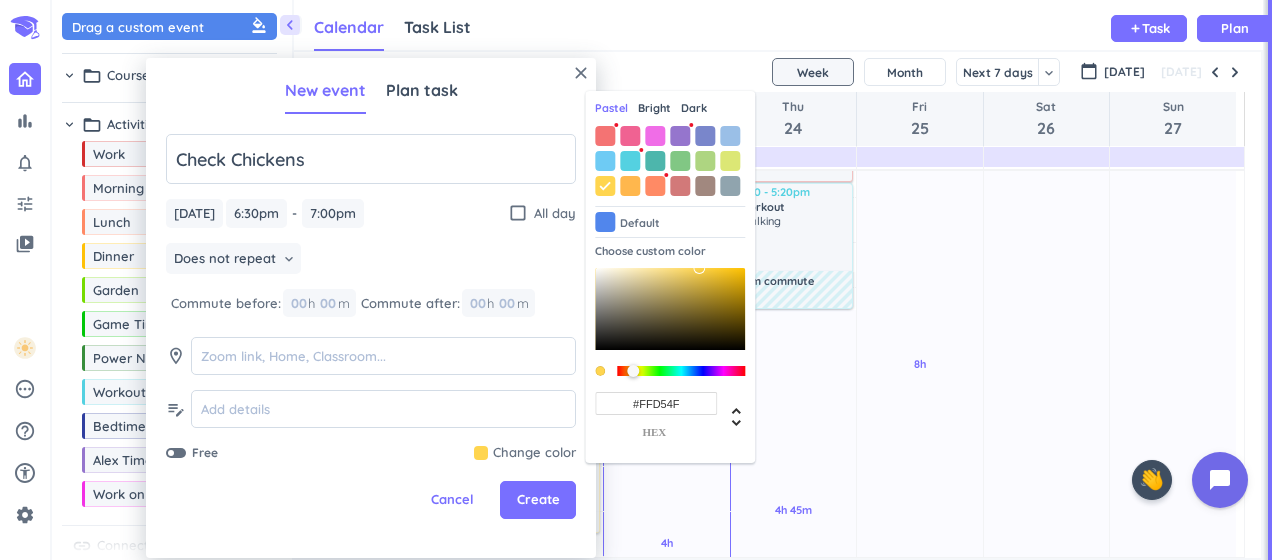 click on "Free Change color Pastel Bright Dark Default Choose custom color #FFD54F hex" at bounding box center [371, 453] 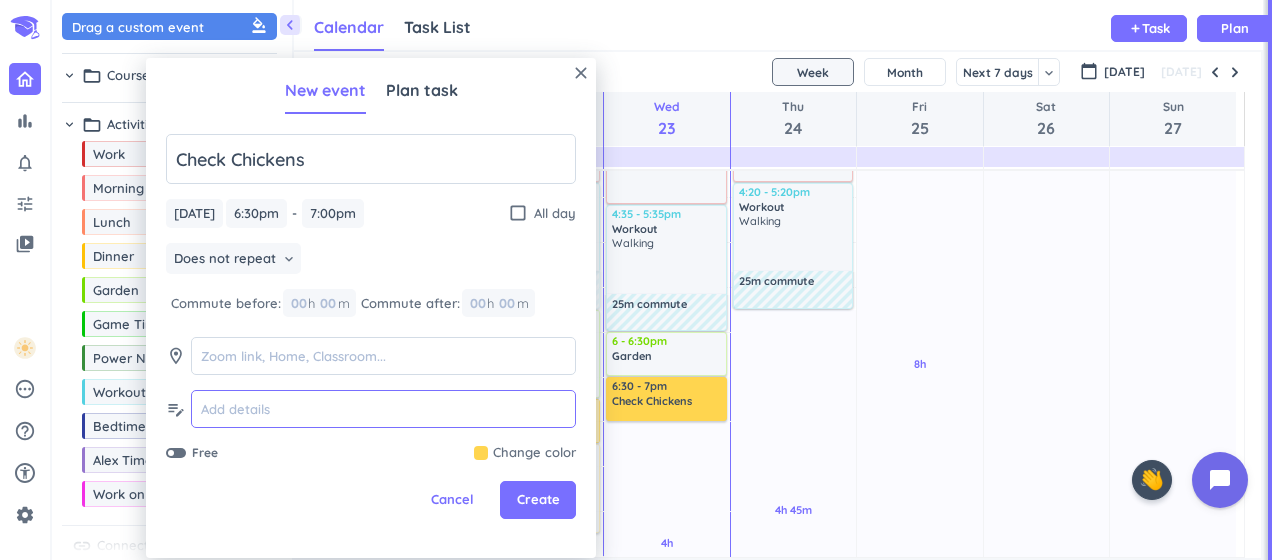 click at bounding box center [383, 409] 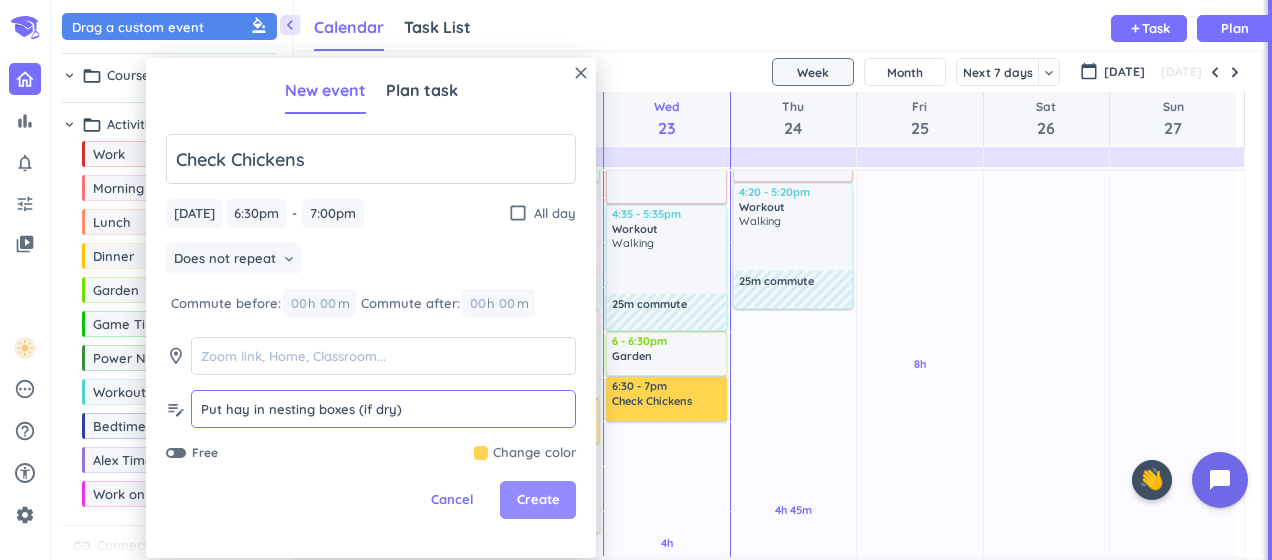 type on "Put hay in nesting boxes (if dry)" 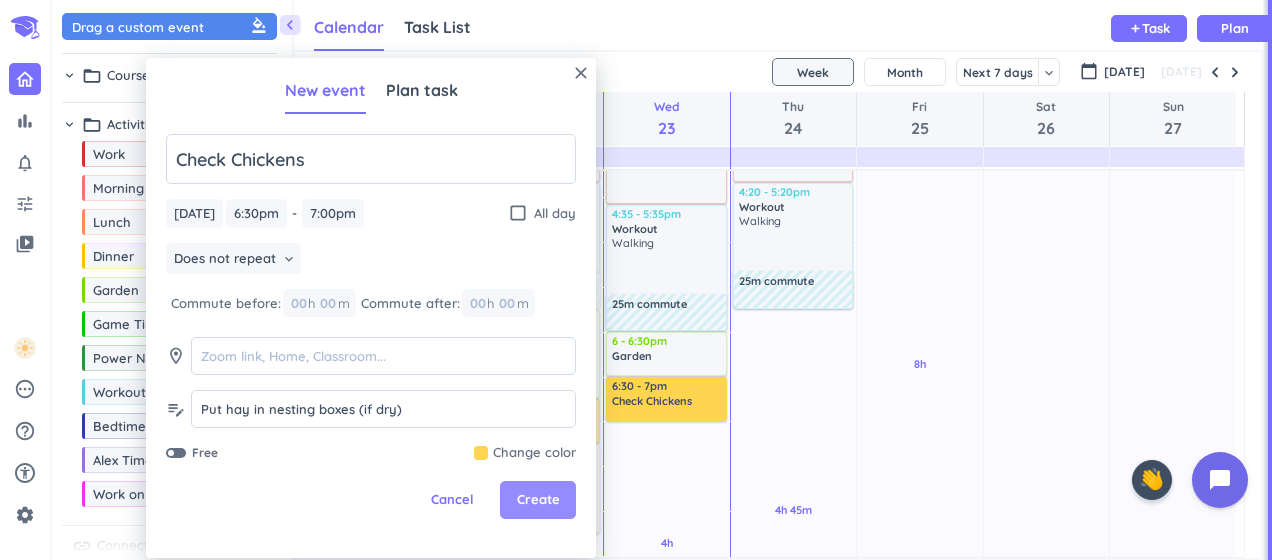 click on "Create" at bounding box center [538, 500] 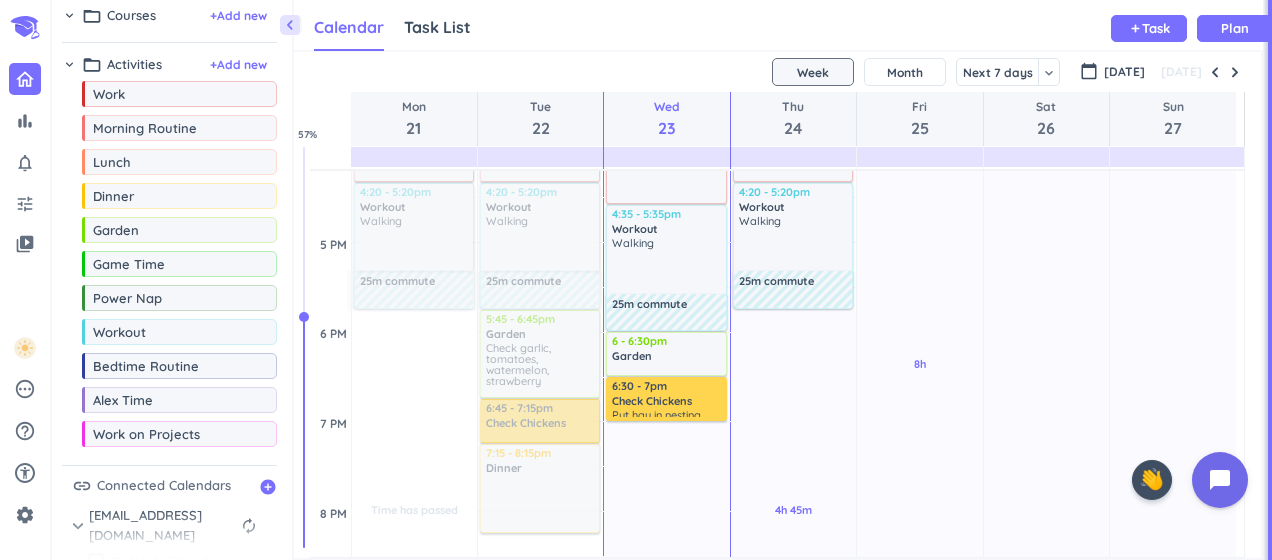 scroll, scrollTop: 100, scrollLeft: 0, axis: vertical 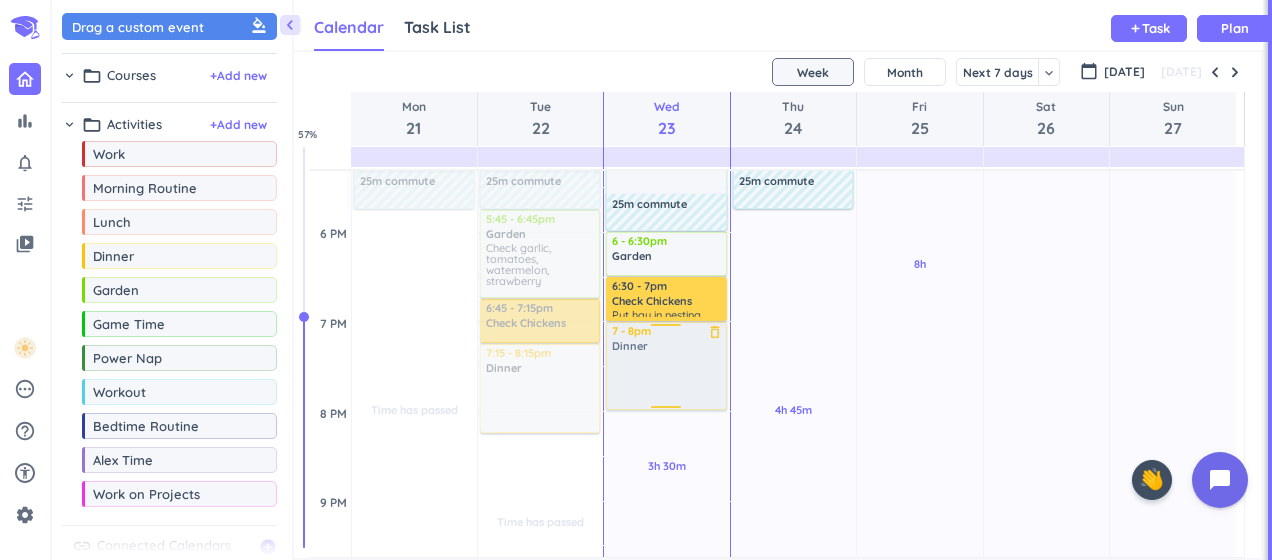 drag, startPoint x: 126, startPoint y: 262, endPoint x: 646, endPoint y: 326, distance: 523.92365 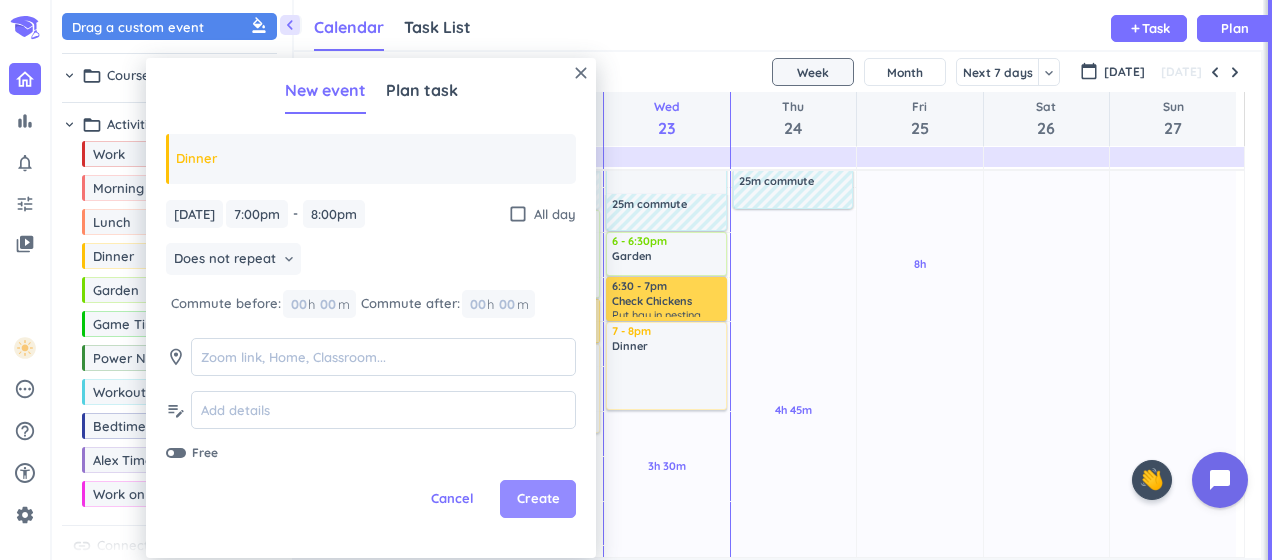 click on "Create" at bounding box center [538, 499] 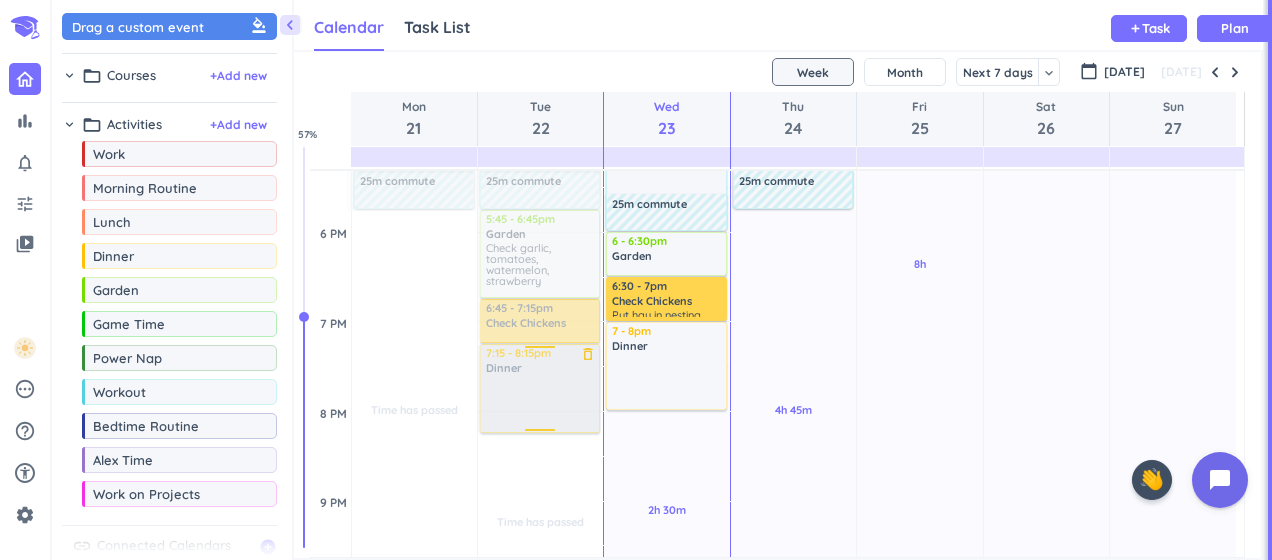 scroll, scrollTop: 1293, scrollLeft: 0, axis: vertical 